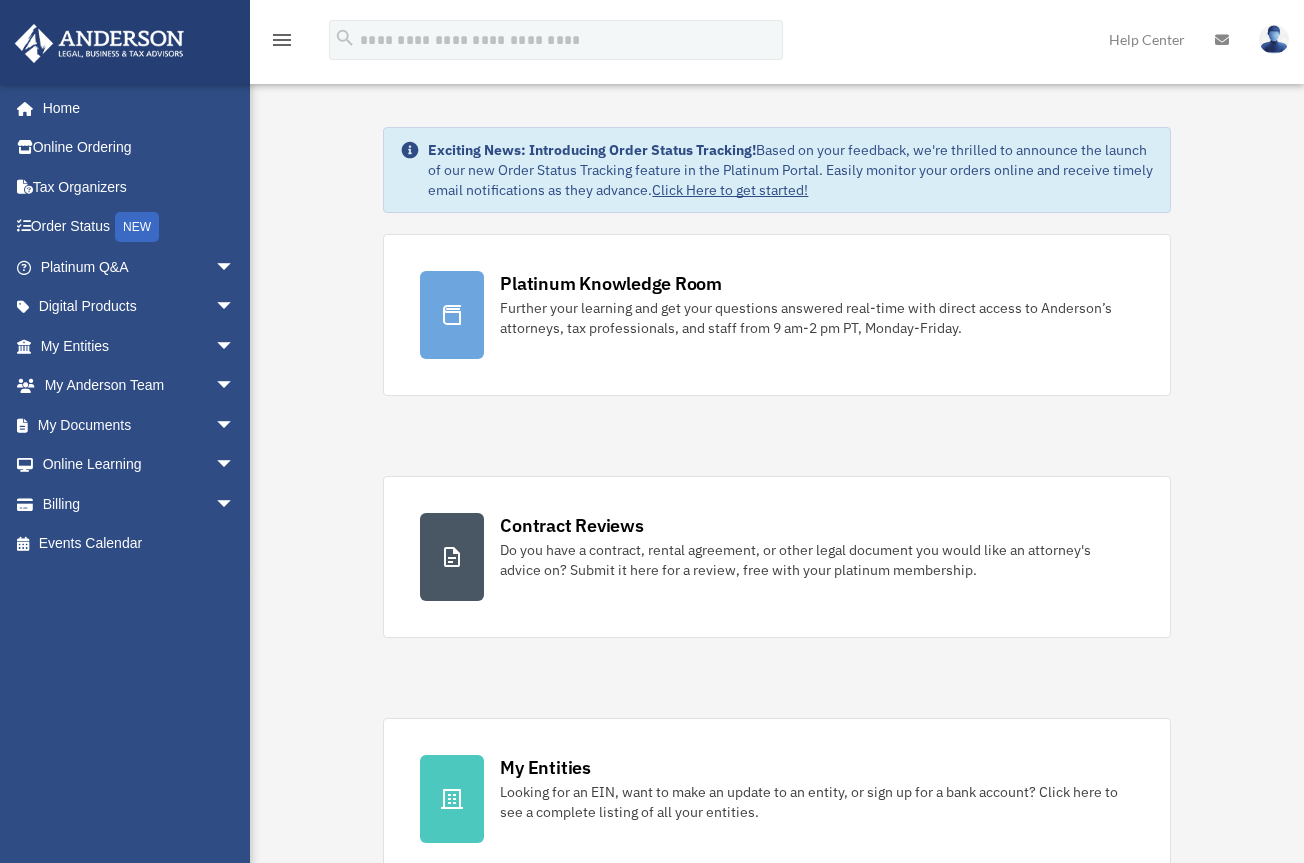 scroll, scrollTop: 0, scrollLeft: 0, axis: both 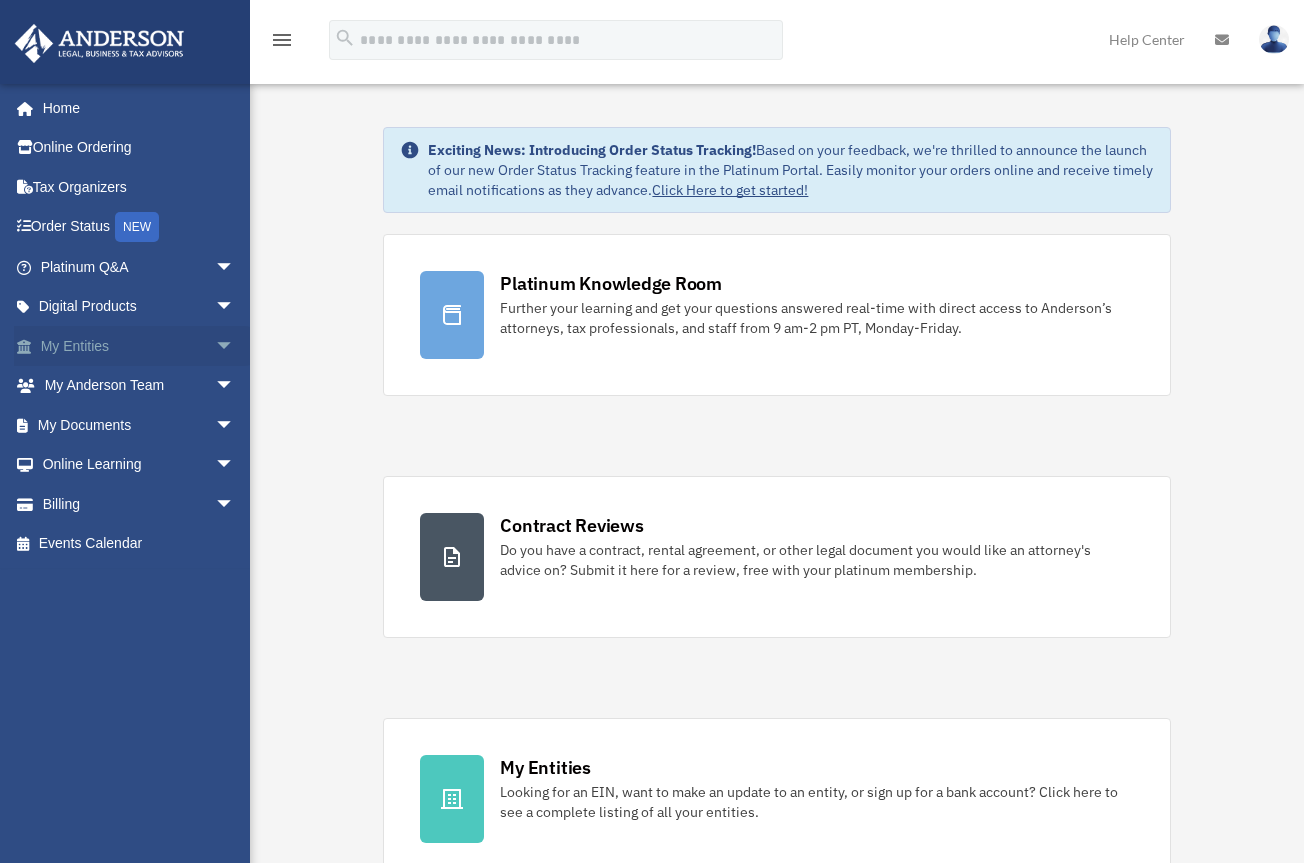 click on "My Entities arrow_drop_down" at bounding box center (139, 346) 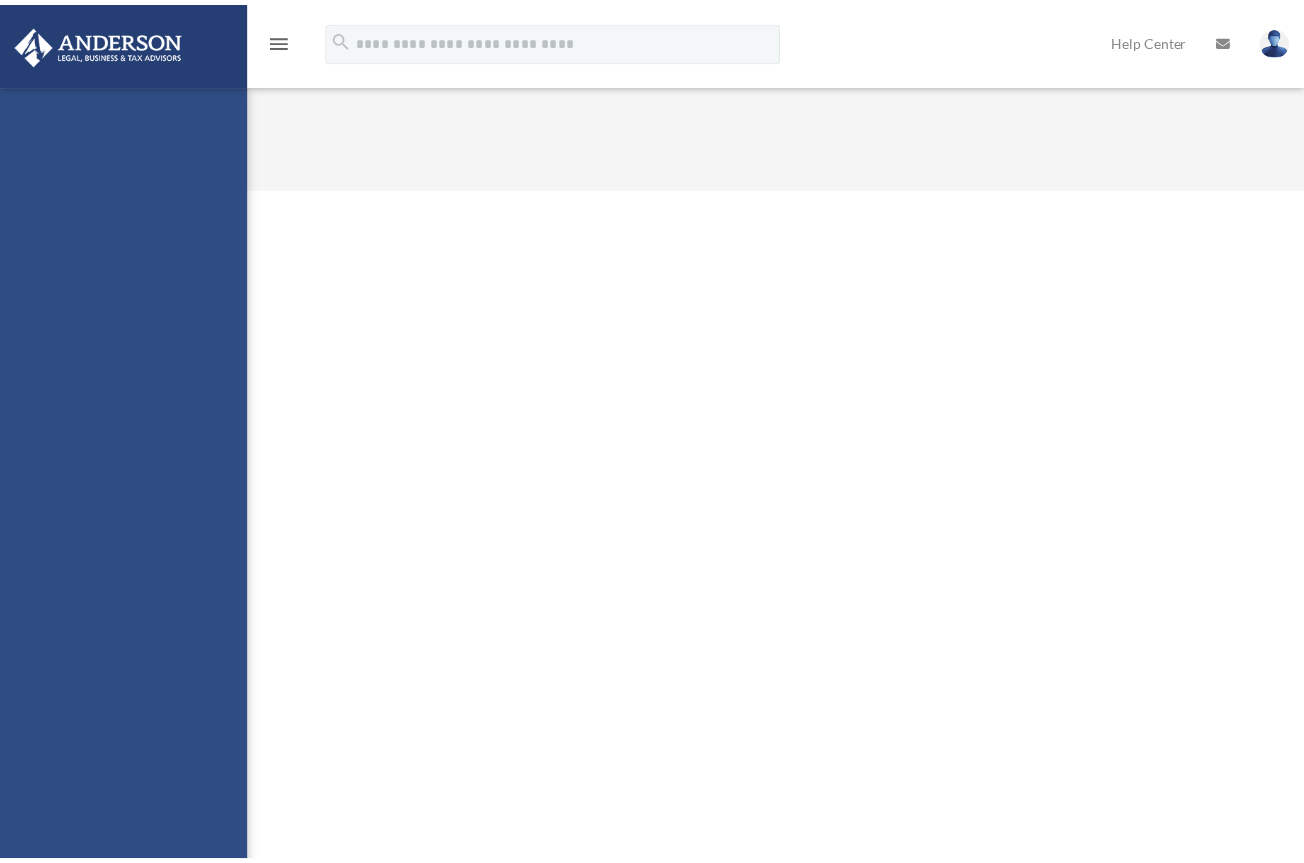 scroll, scrollTop: 0, scrollLeft: 0, axis: both 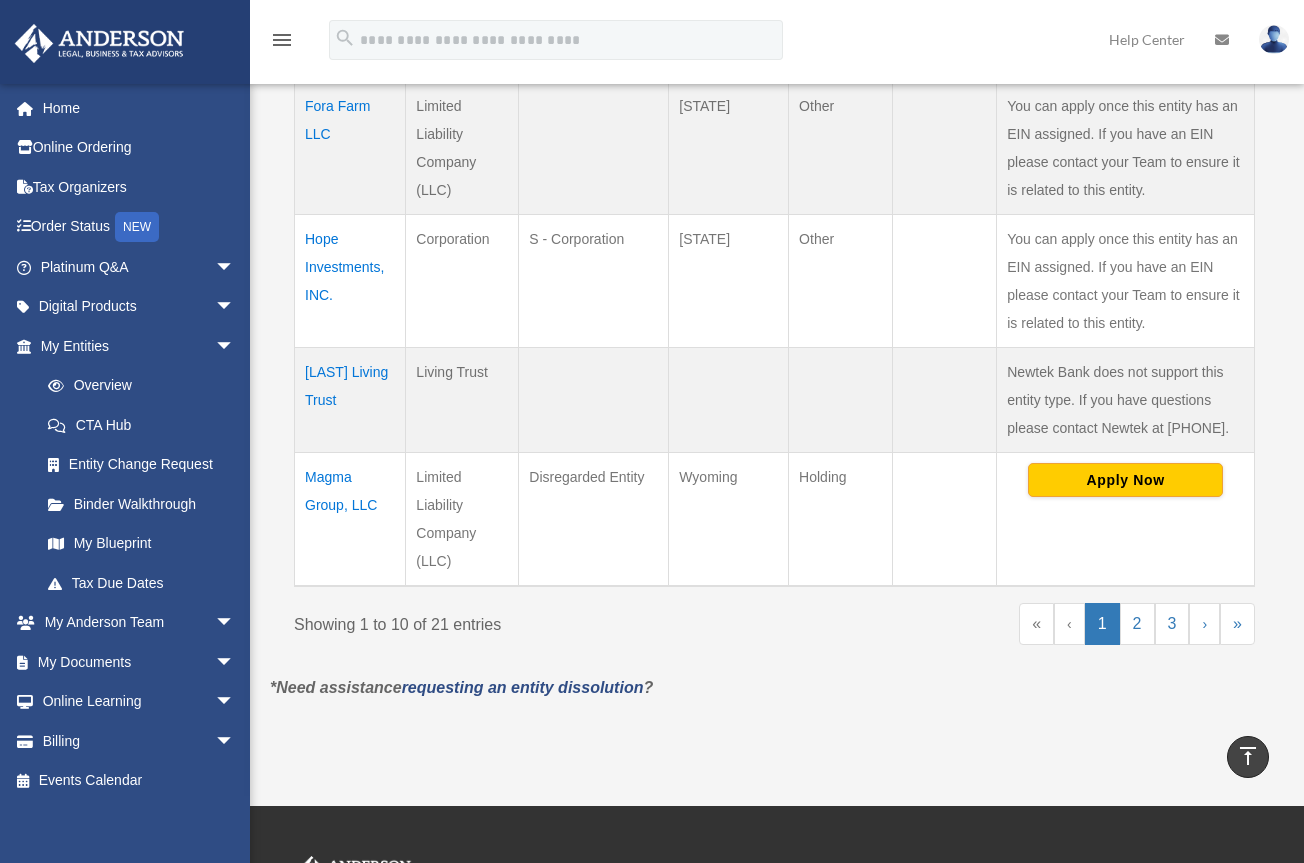 click on "Magma Group, LLC" at bounding box center [350, 520] 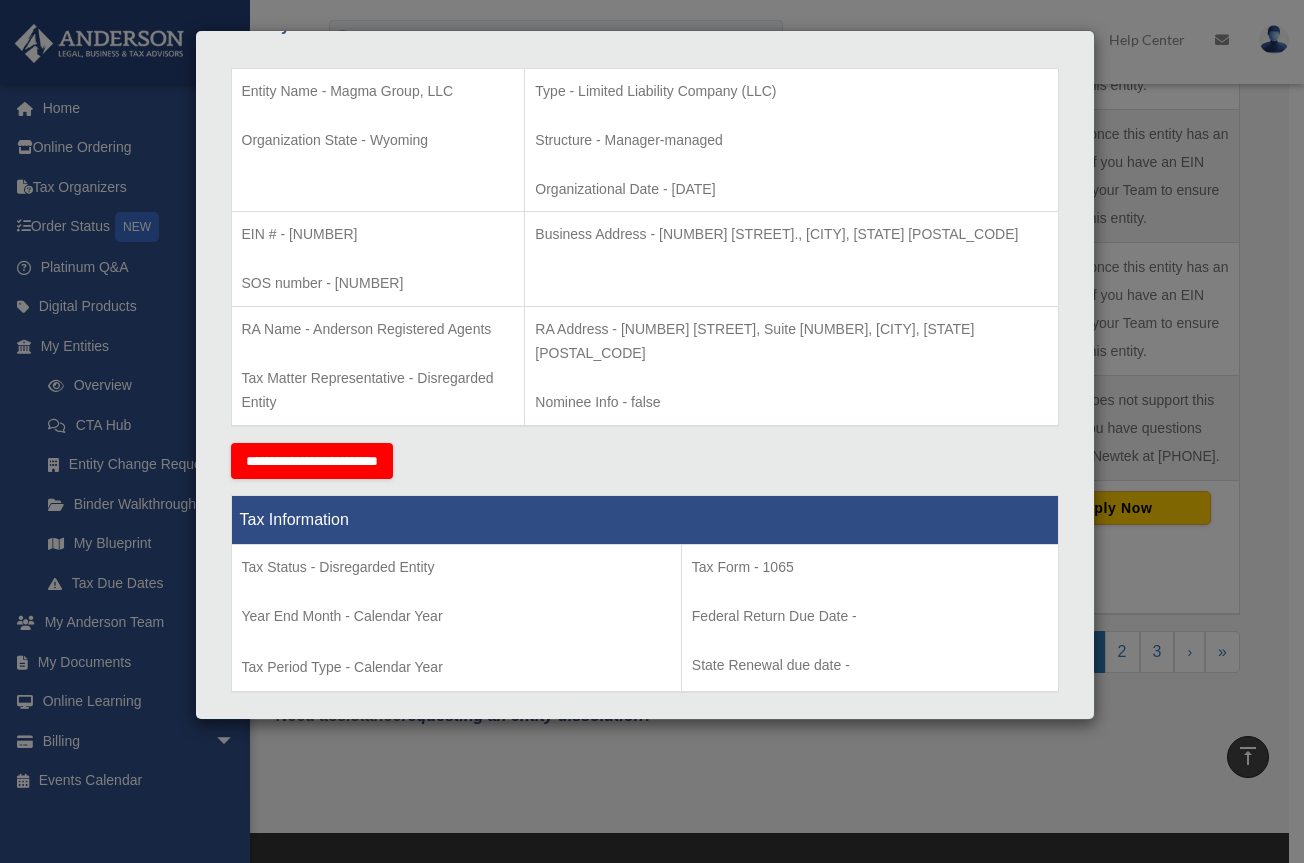 scroll, scrollTop: 500, scrollLeft: 0, axis: vertical 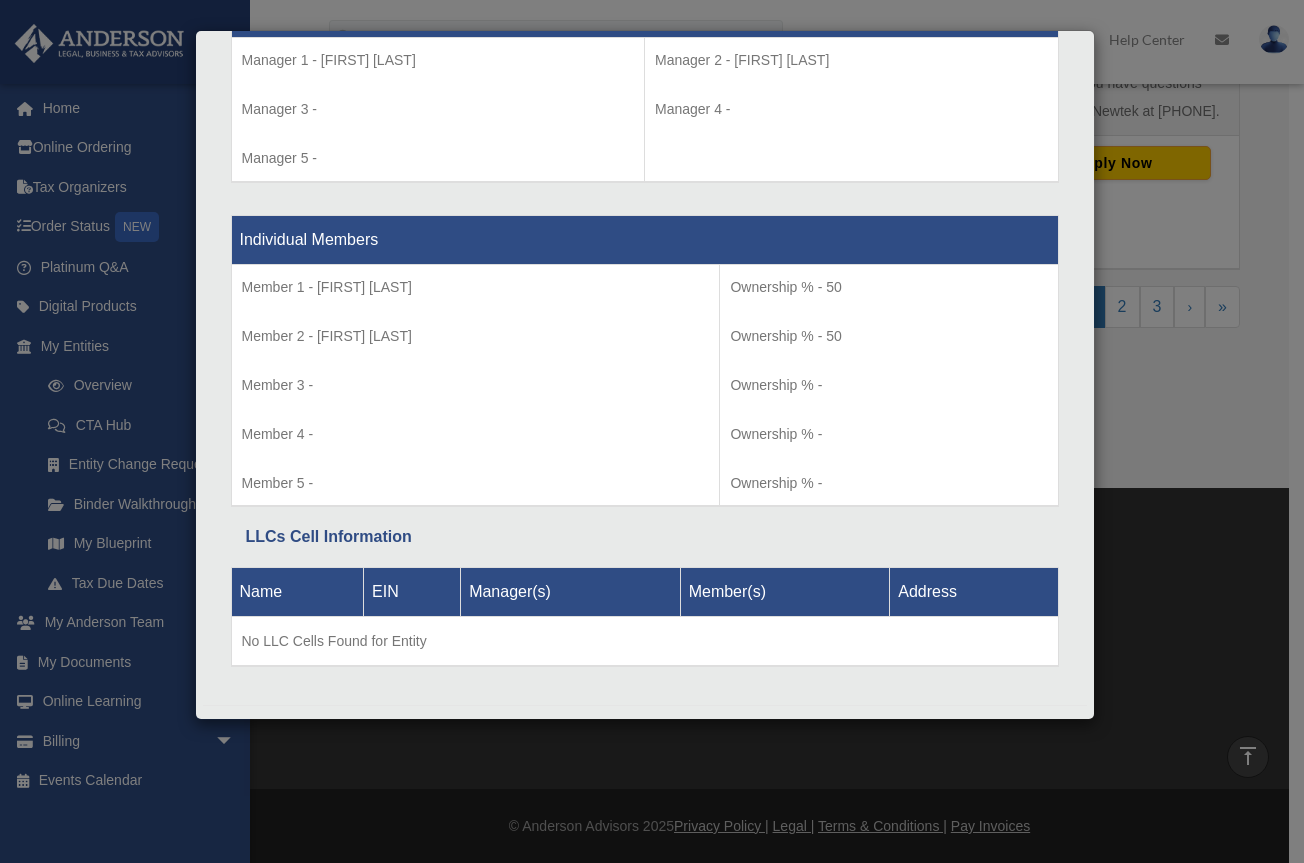 click on "Details
×
Articles Sent
Organizational Date" at bounding box center [652, 431] 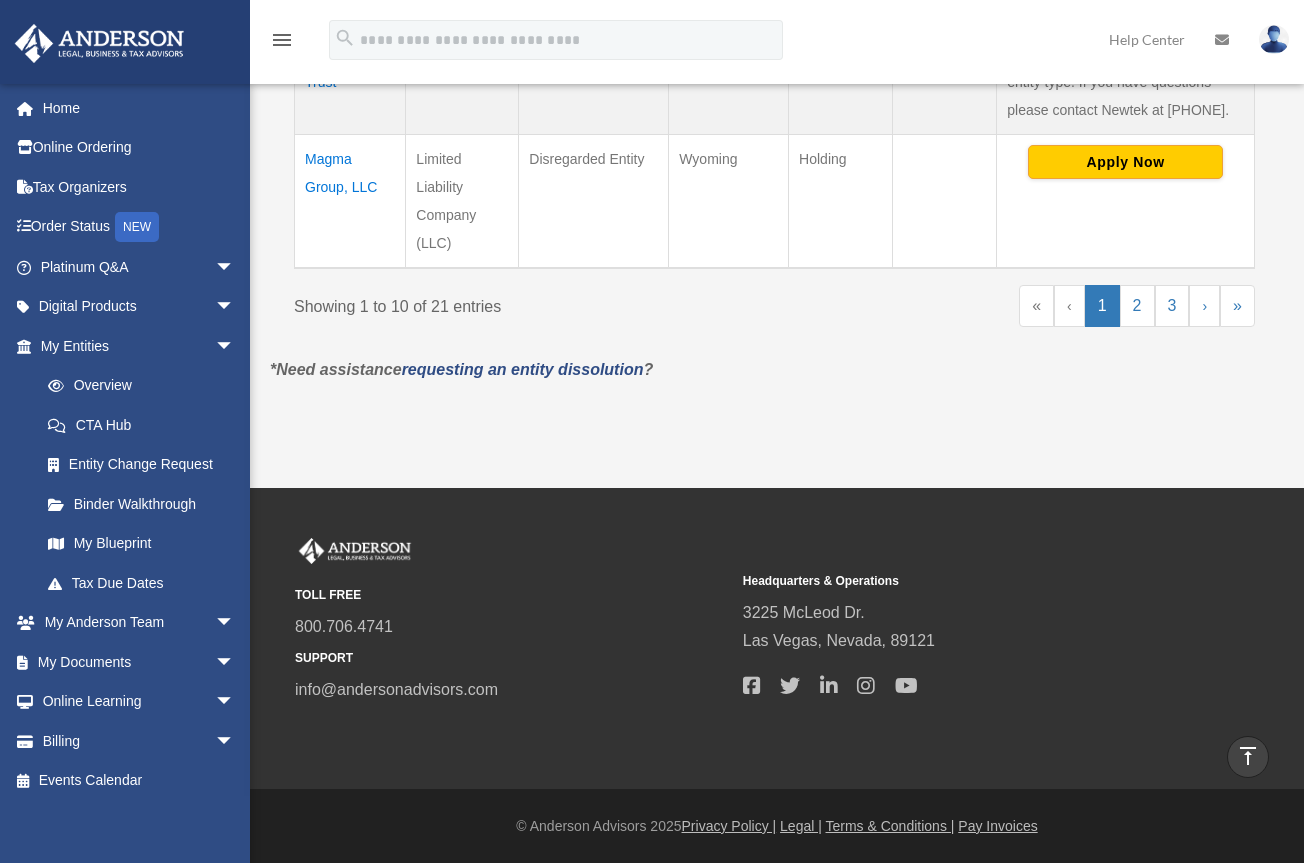 scroll, scrollTop: 1646, scrollLeft: 0, axis: vertical 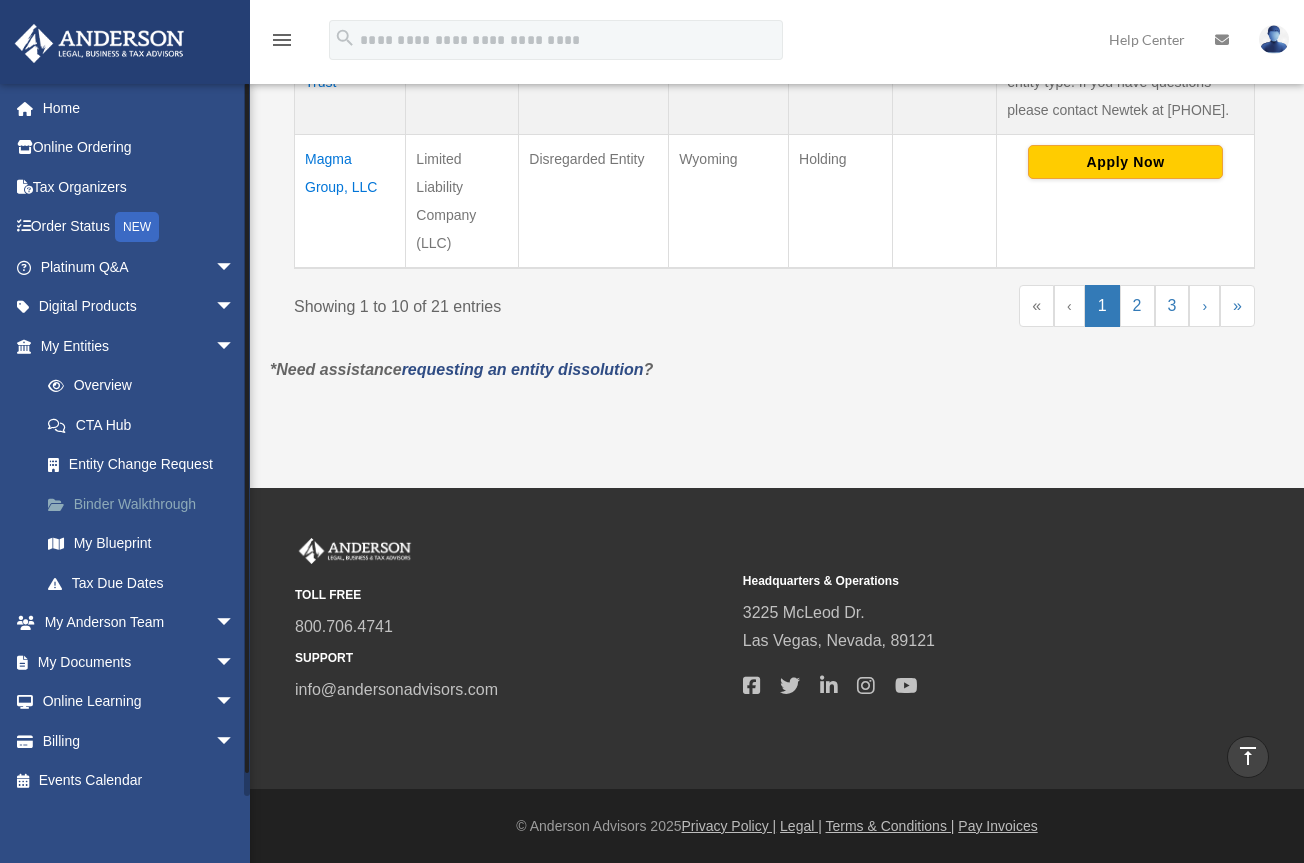 click on "Binder Walkthrough" at bounding box center [146, 504] 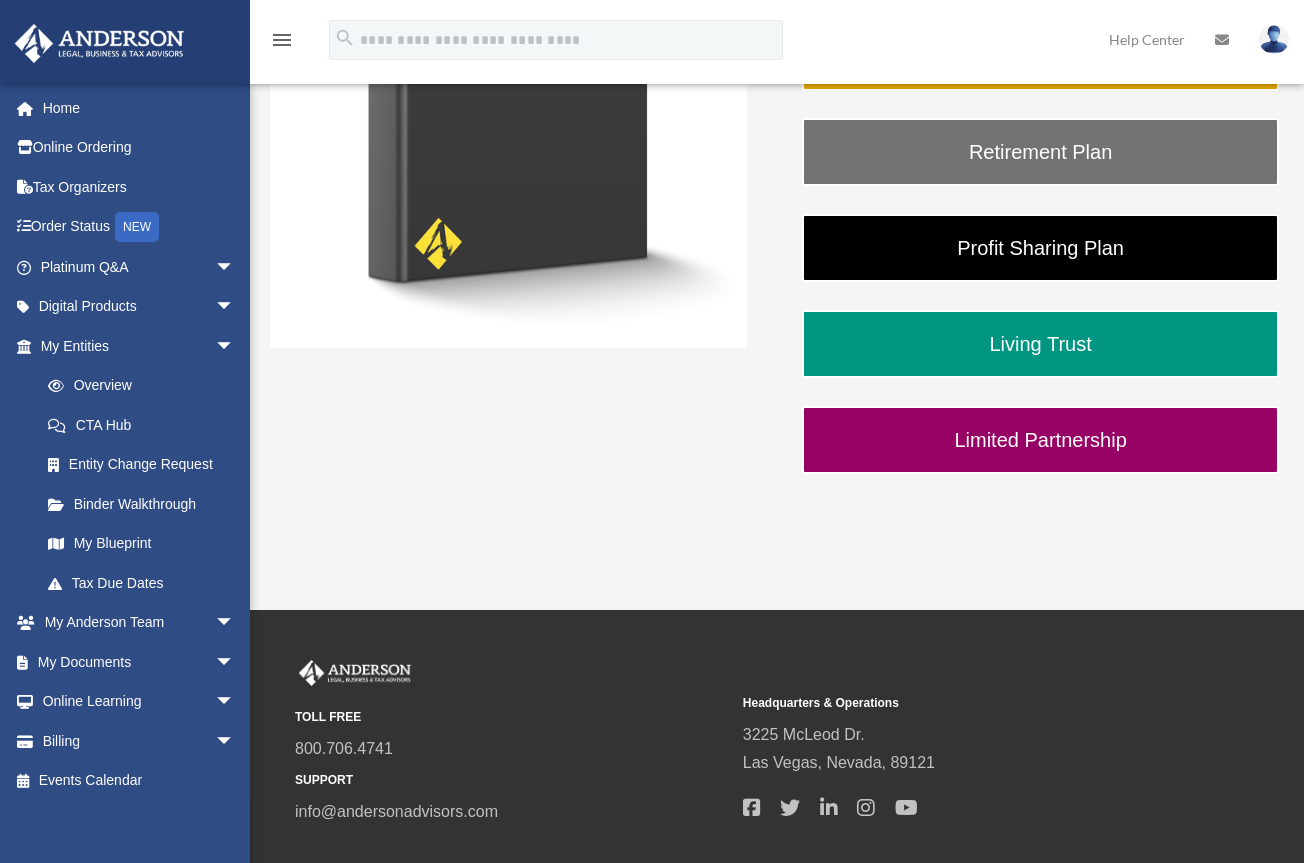 scroll, scrollTop: 600, scrollLeft: 0, axis: vertical 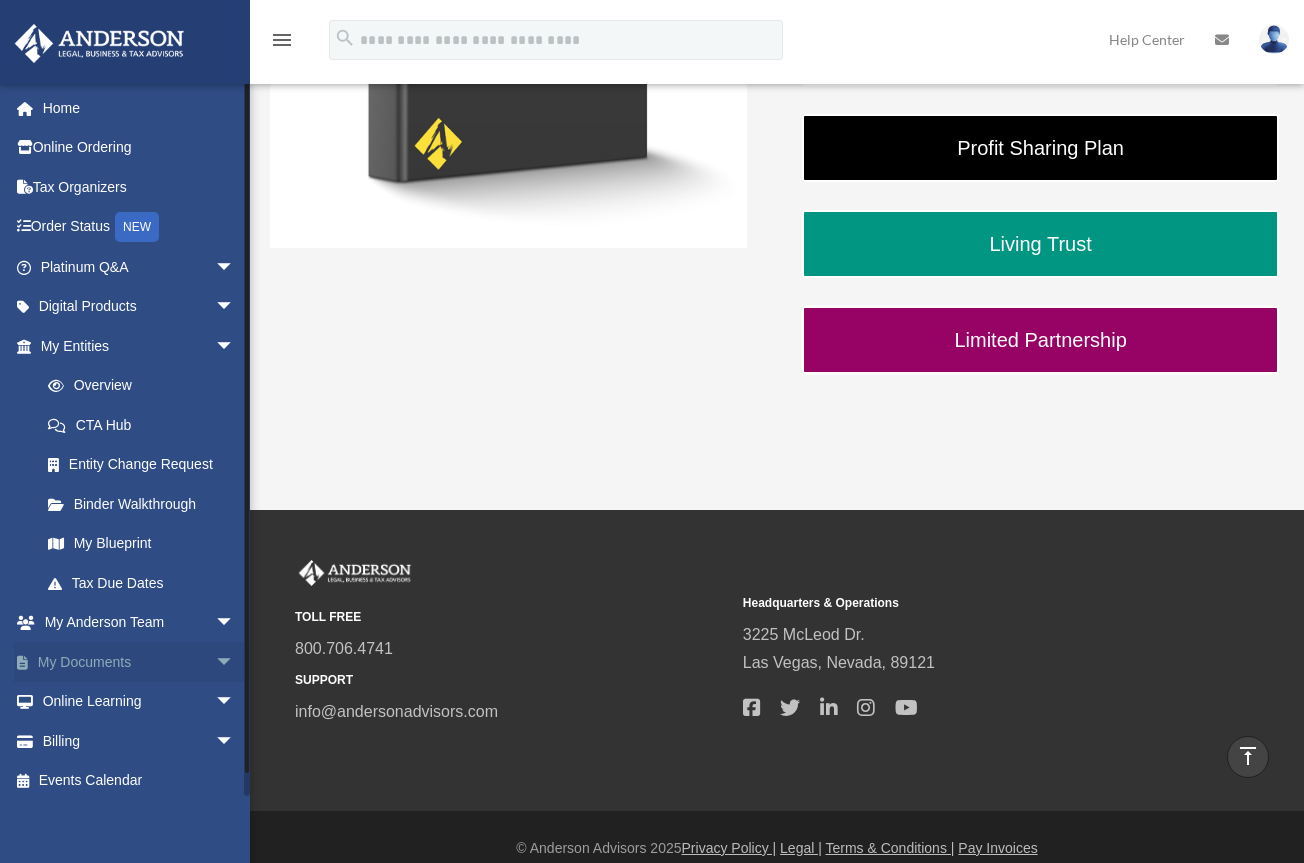 click on "My Documents arrow_drop_down" at bounding box center (139, 662) 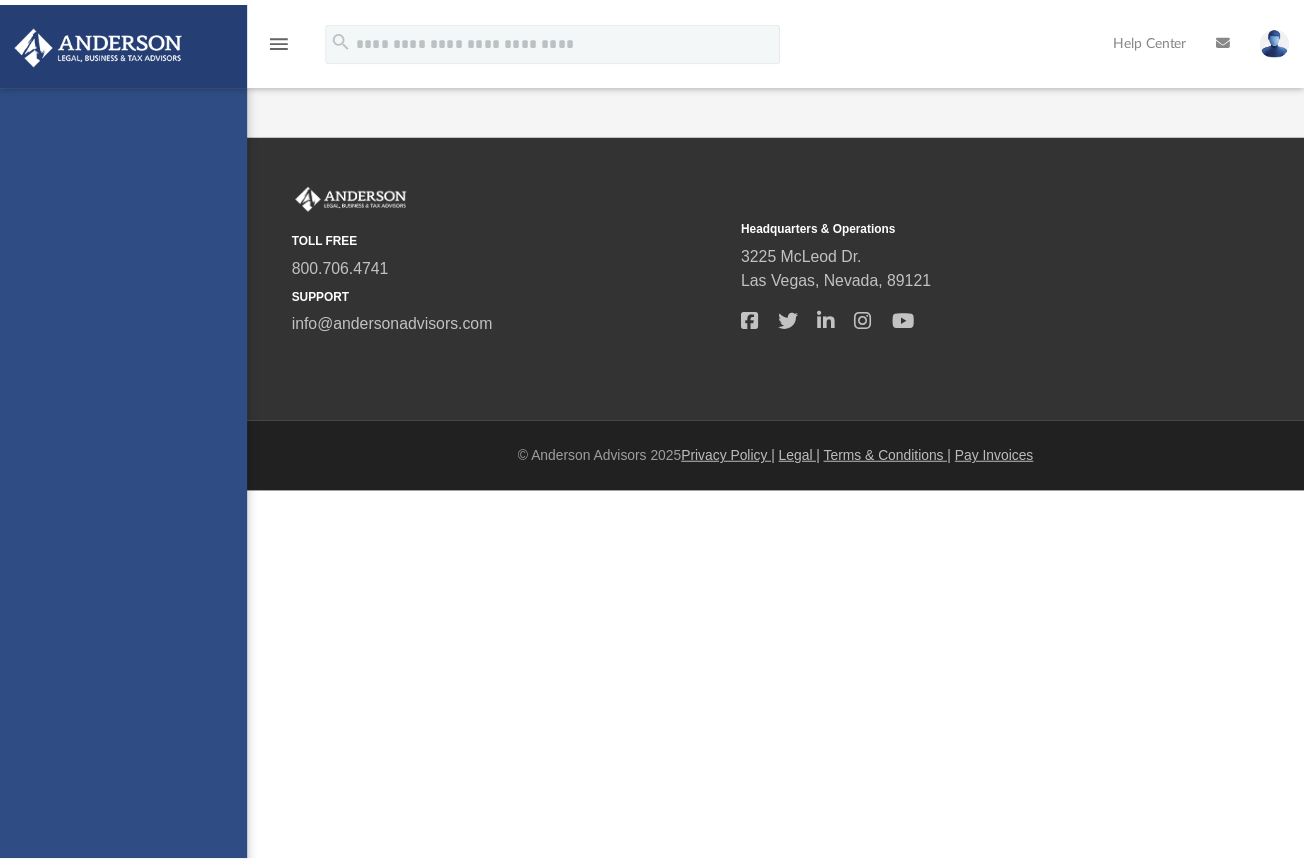 scroll, scrollTop: 0, scrollLeft: 0, axis: both 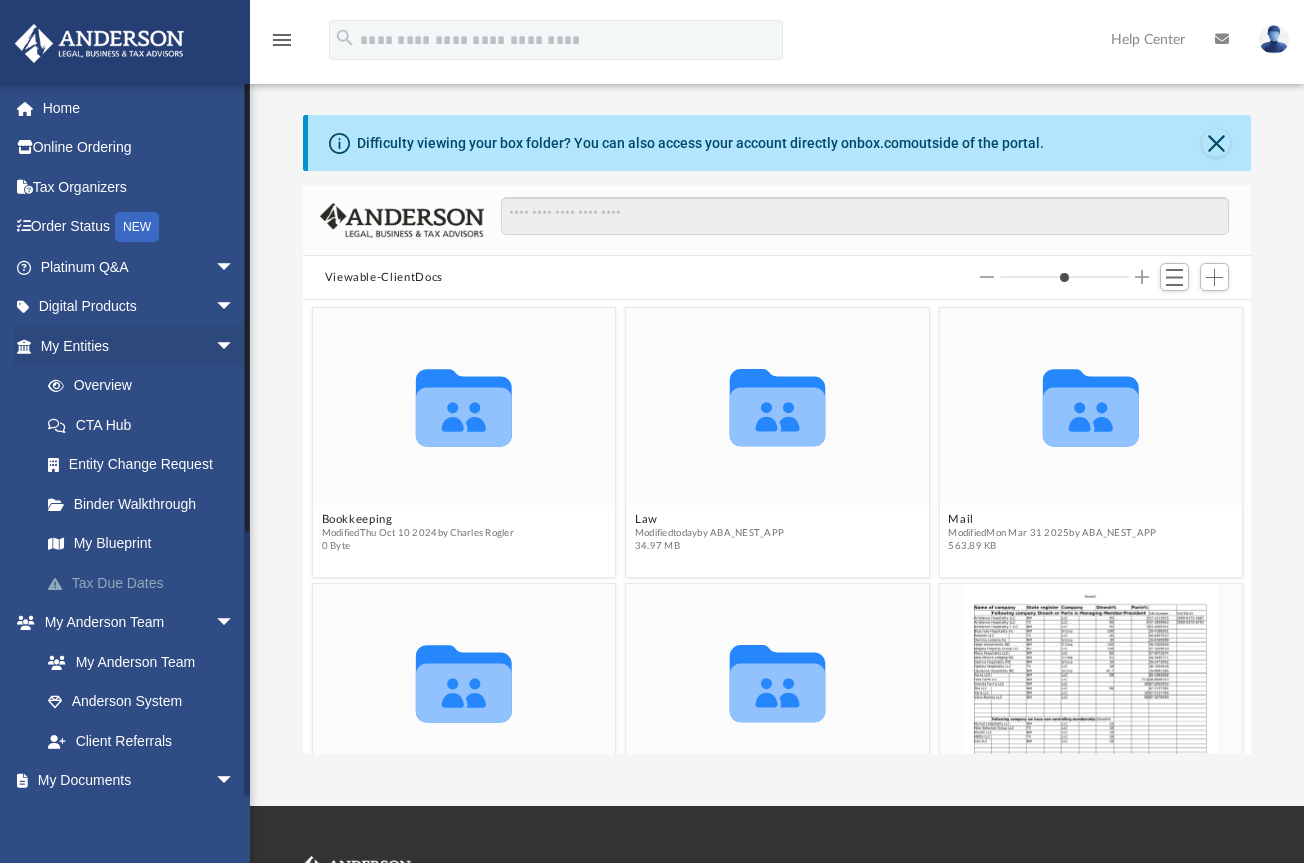 click on "Tax Due Dates" at bounding box center (146, 583) 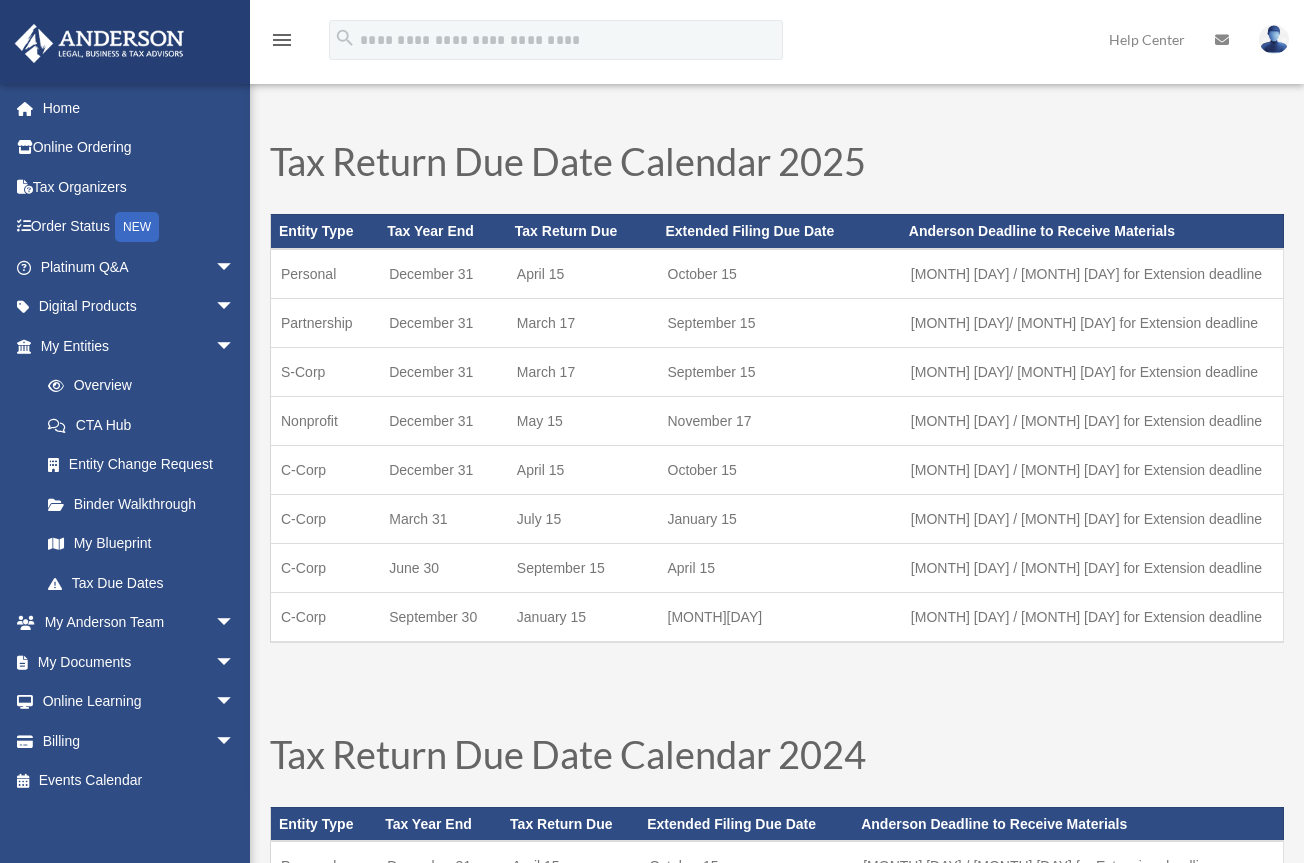 scroll, scrollTop: 0, scrollLeft: 0, axis: both 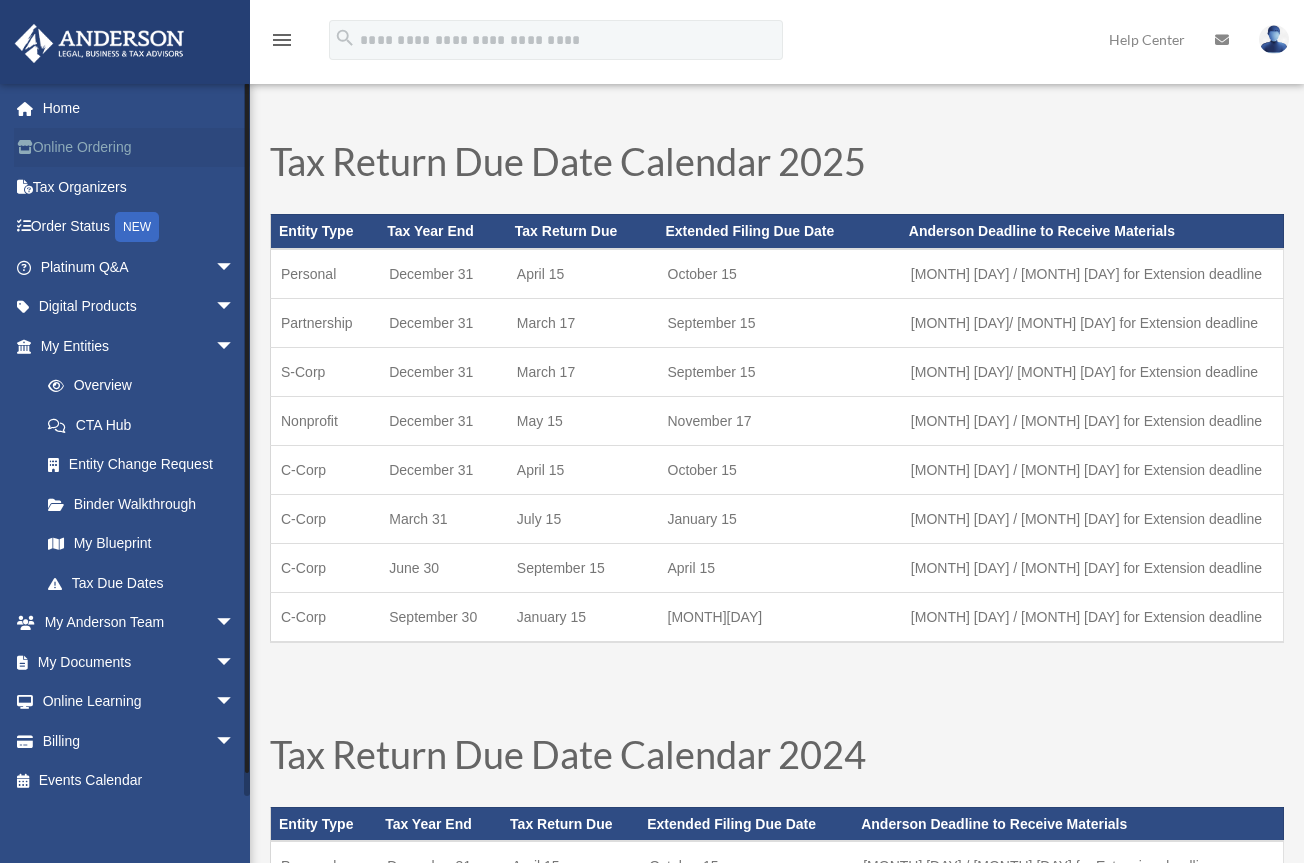 click on "Online Ordering" at bounding box center (139, 148) 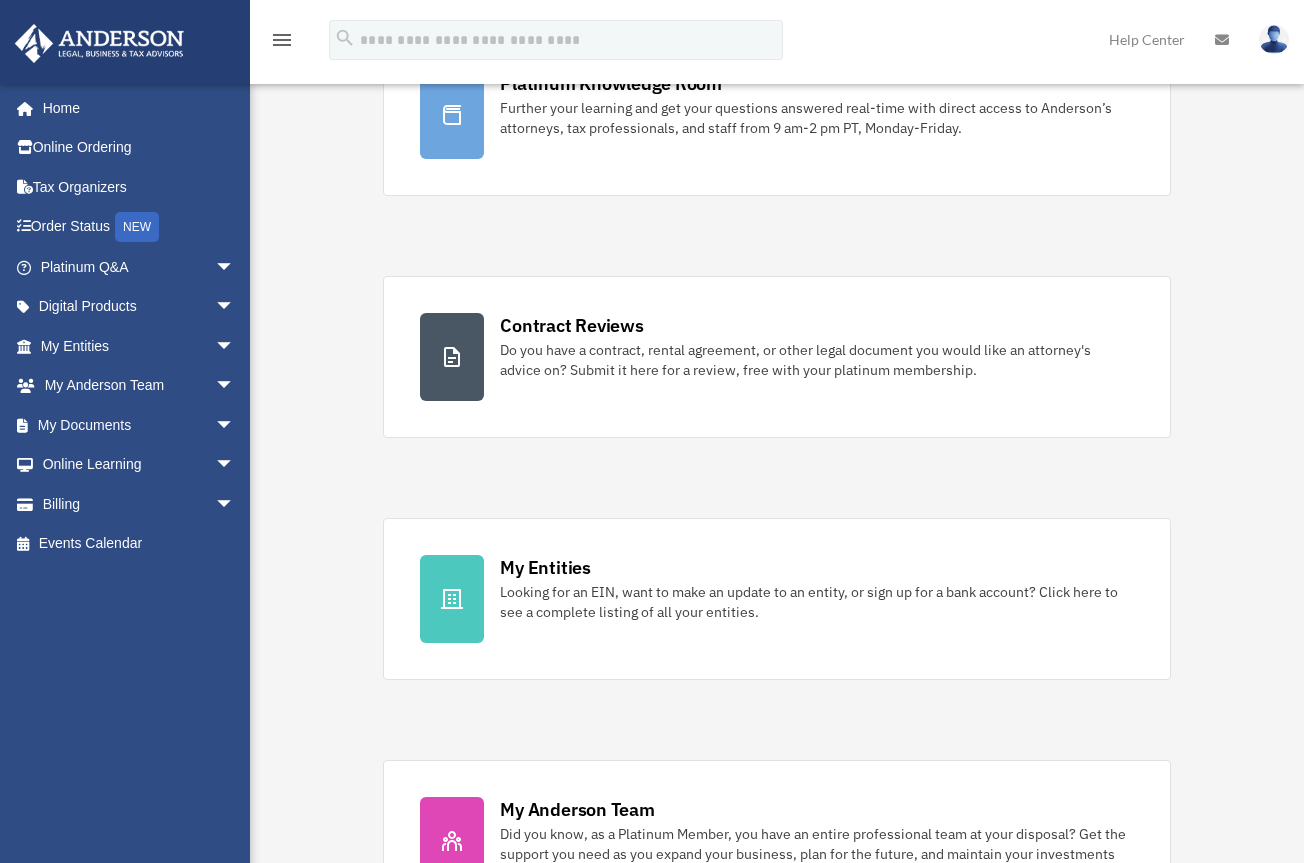 scroll, scrollTop: 500, scrollLeft: 0, axis: vertical 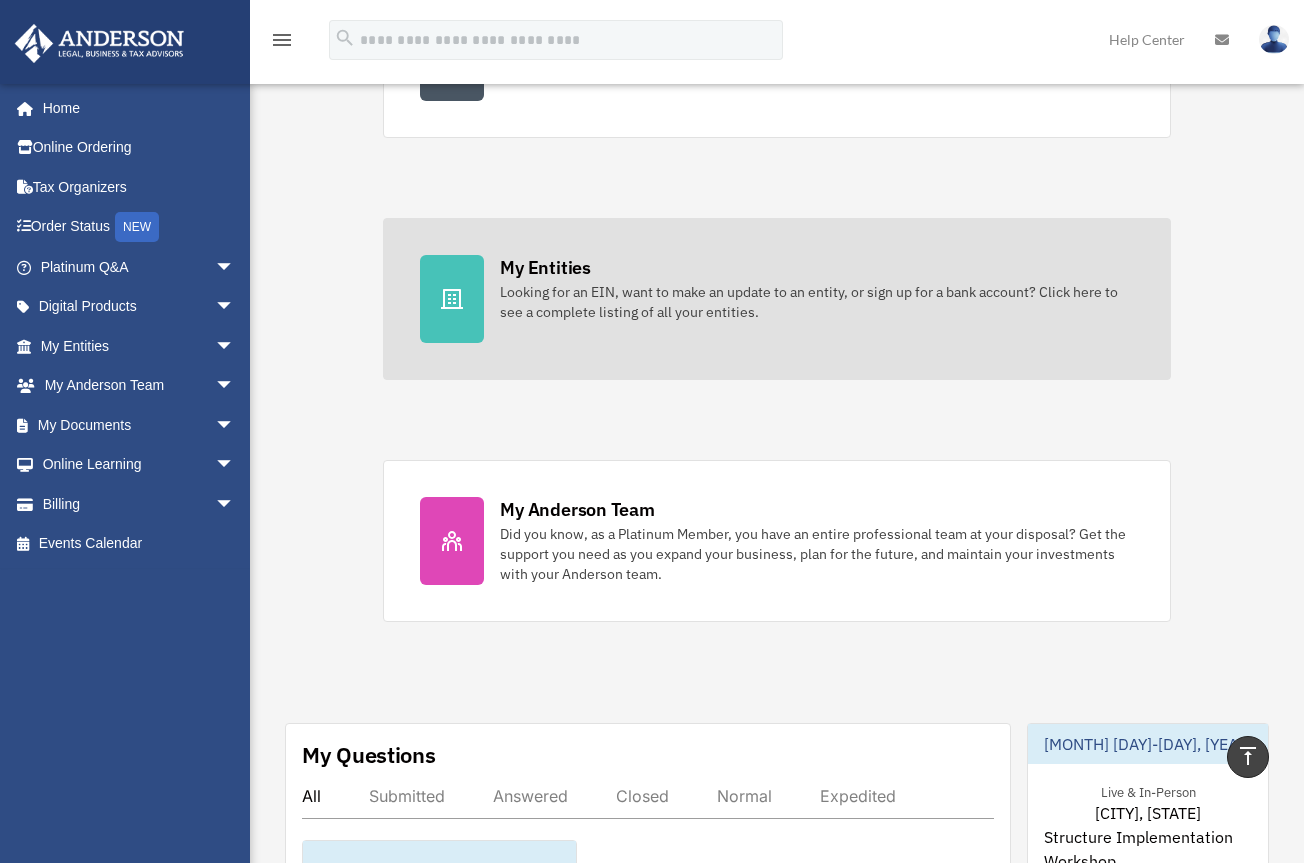 click on "My Entities" at bounding box center (545, 267) 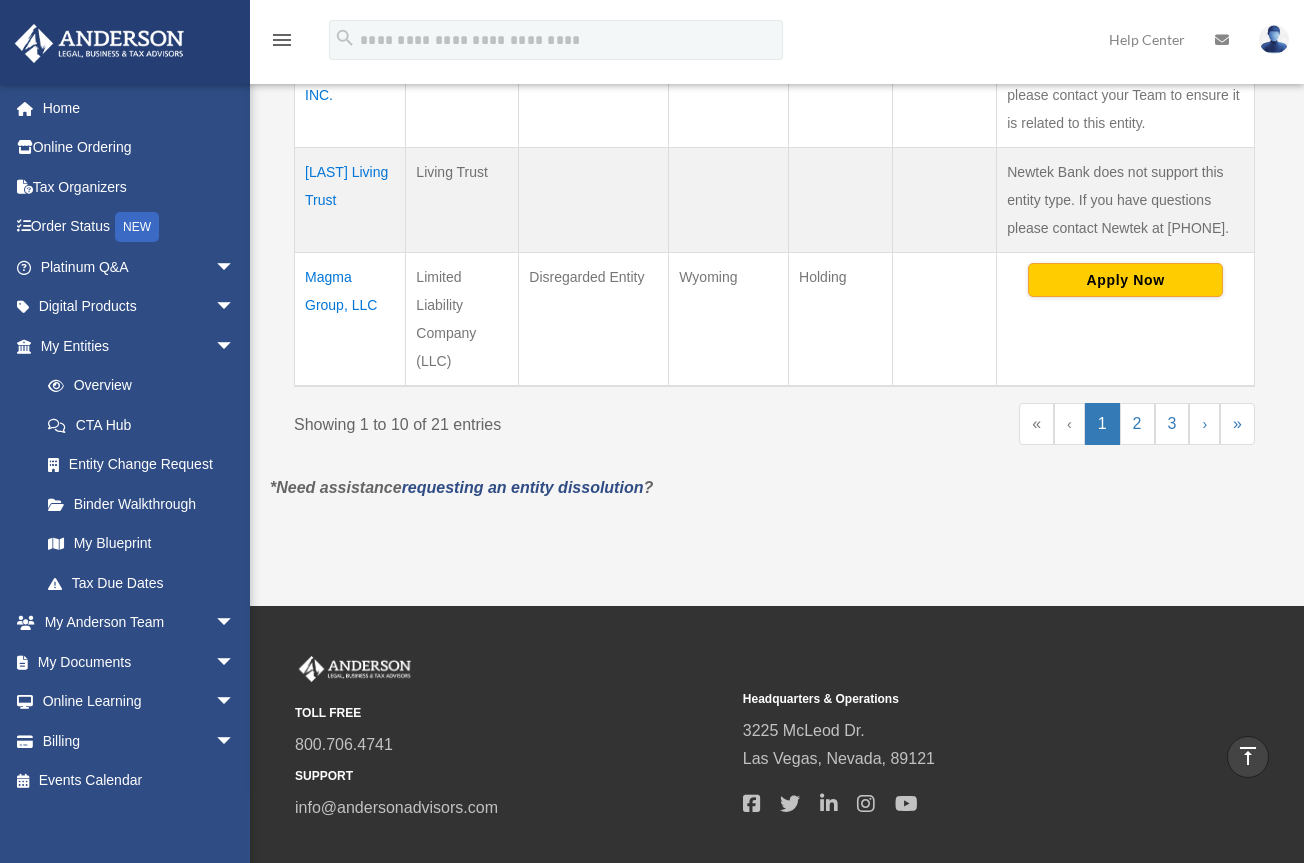 scroll, scrollTop: 1646, scrollLeft: 0, axis: vertical 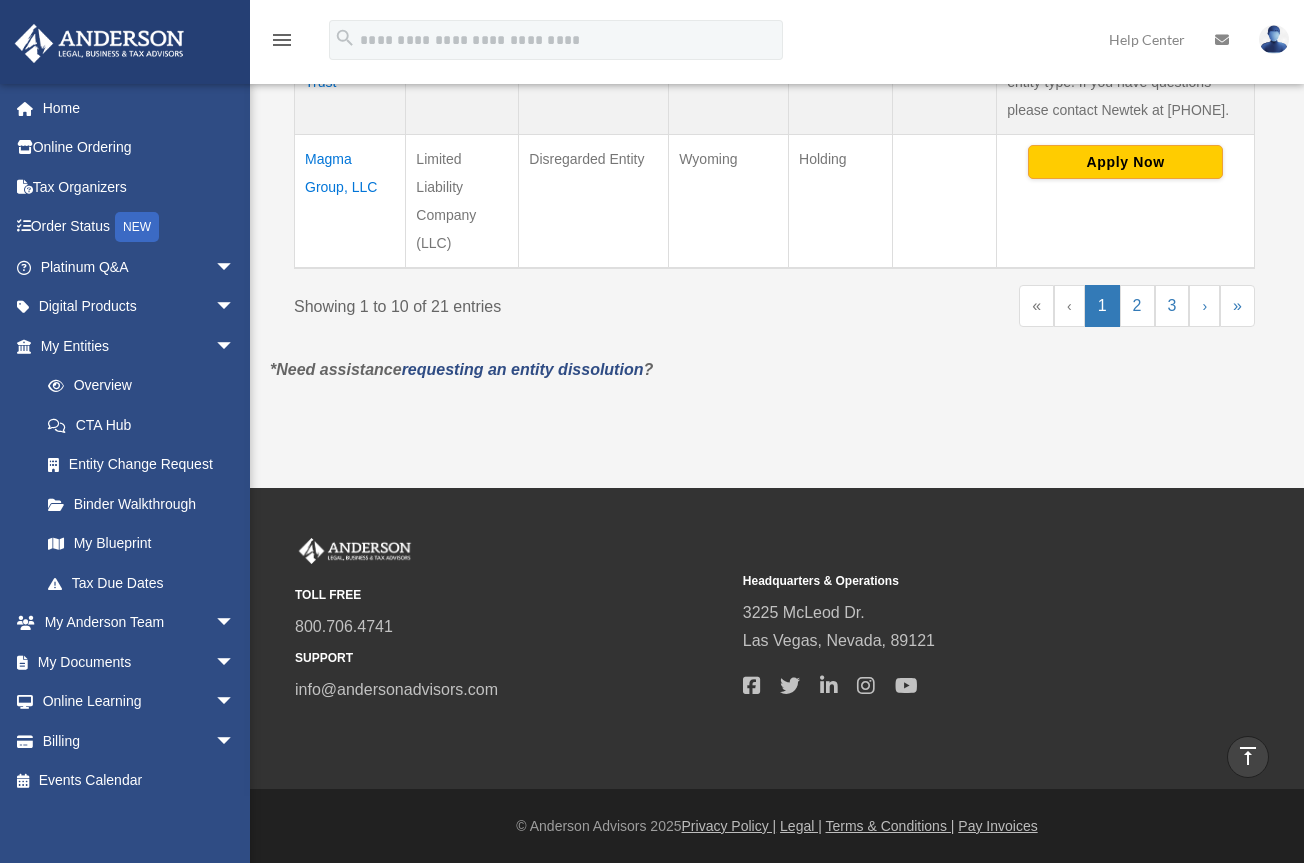 click on "Magma Group, LLC" at bounding box center [350, 202] 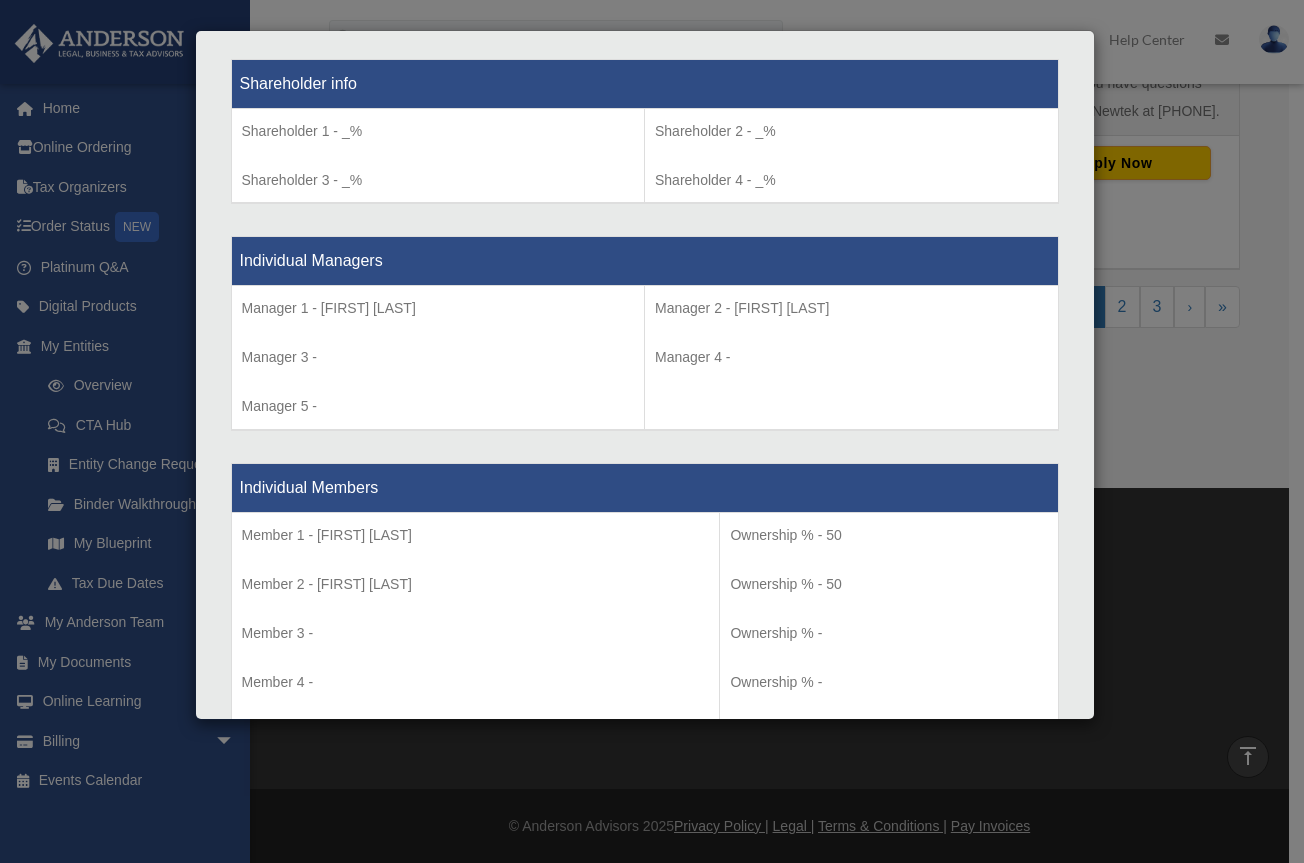 scroll, scrollTop: 1948, scrollLeft: 0, axis: vertical 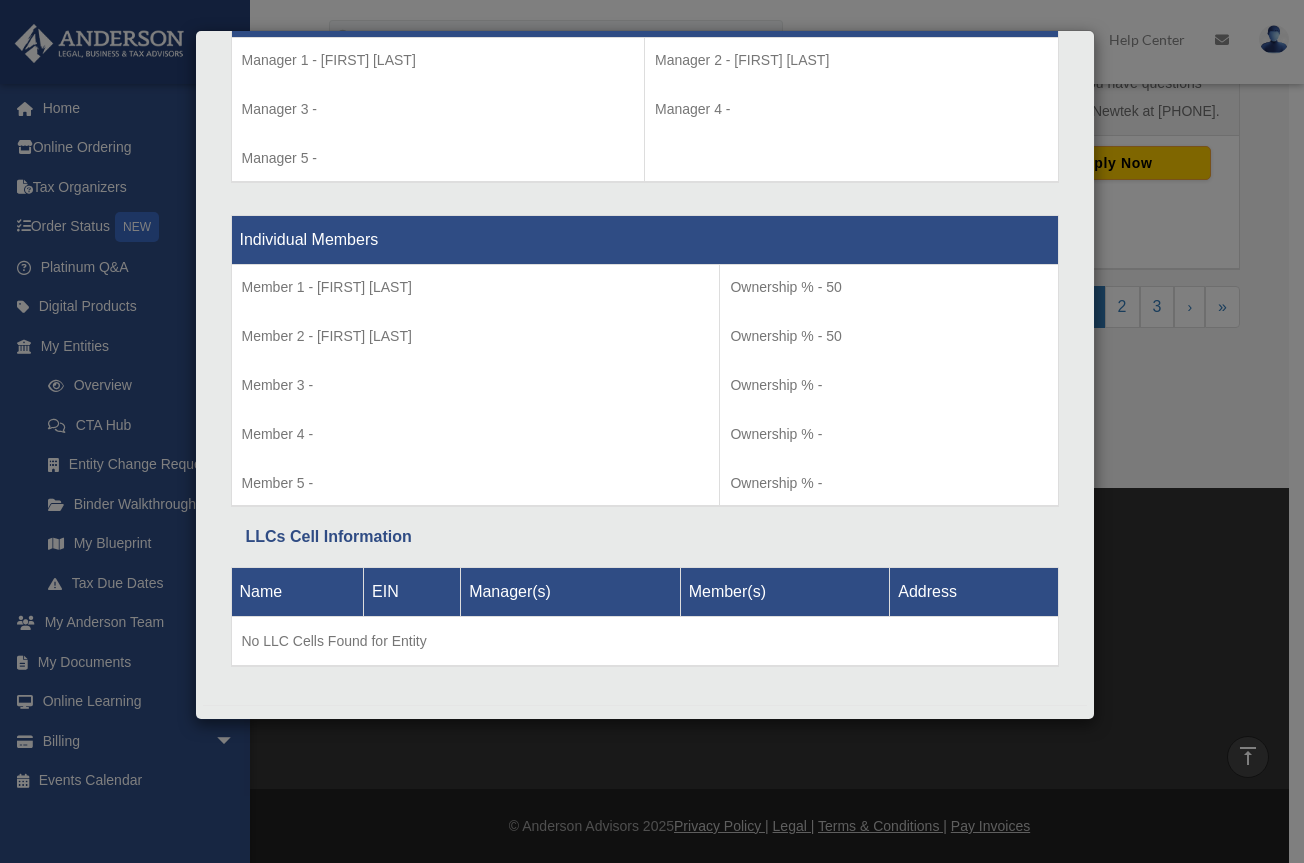 click on "Details
×
Articles Sent
Organizational Date" at bounding box center [652, 431] 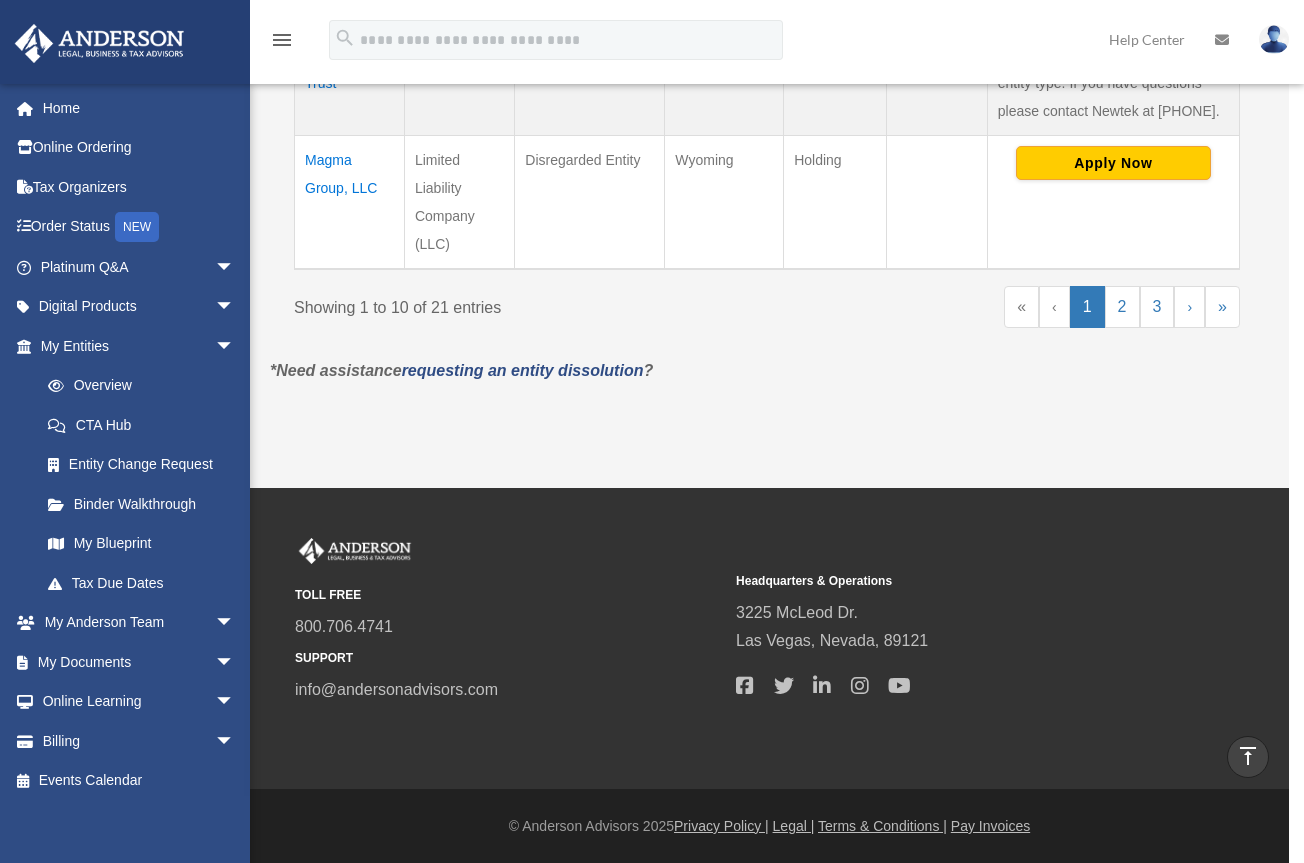 scroll, scrollTop: 1646, scrollLeft: 0, axis: vertical 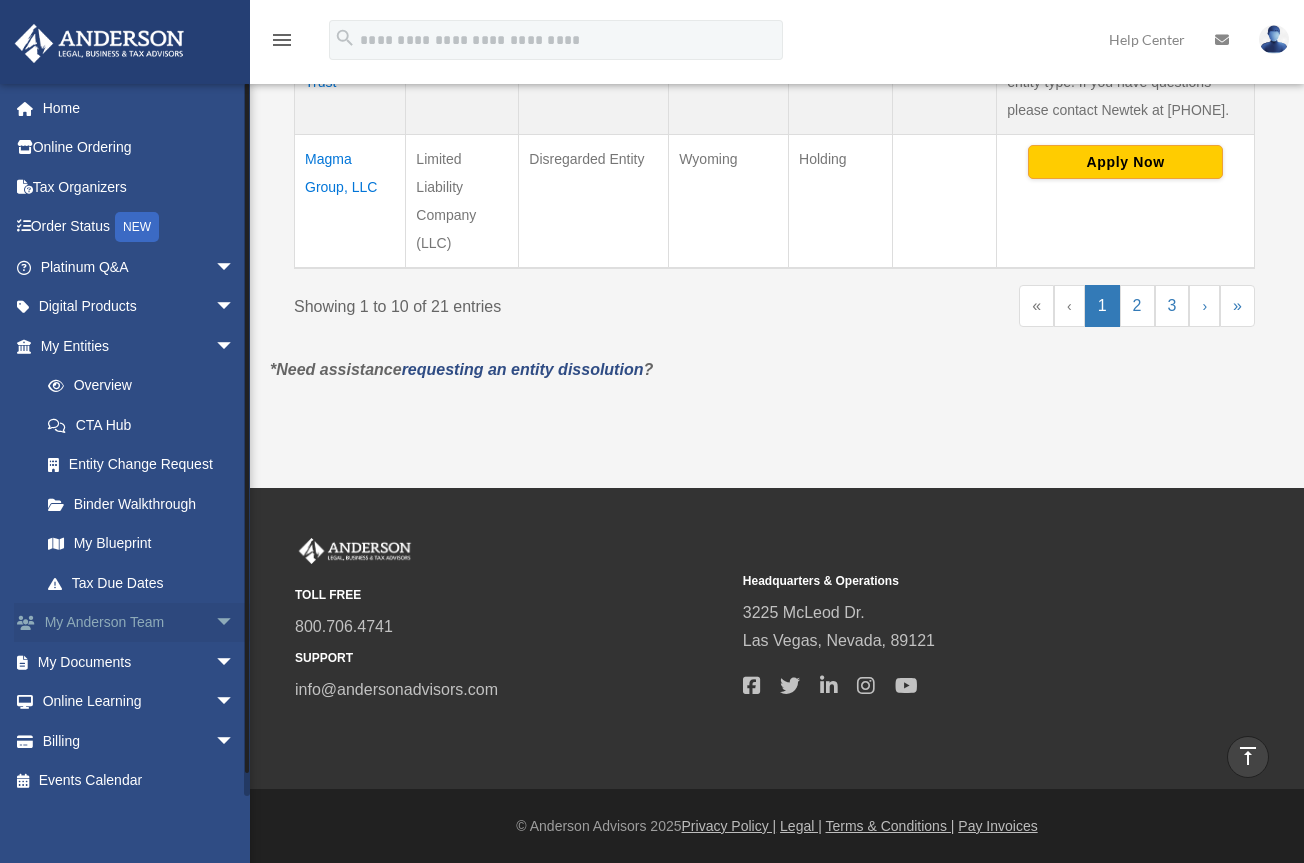 click on "arrow_drop_down" at bounding box center [235, 623] 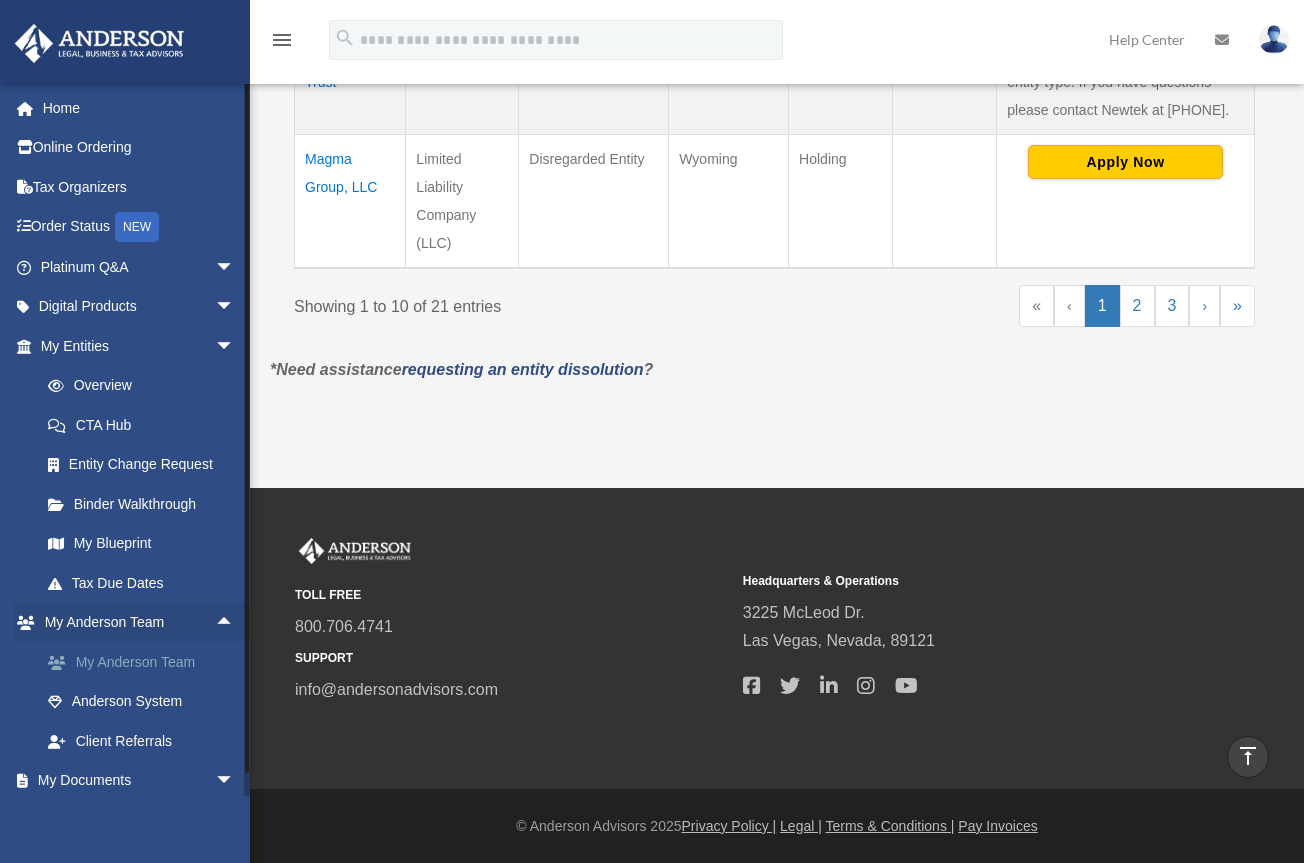 click on "My Anderson Team" at bounding box center (146, 662) 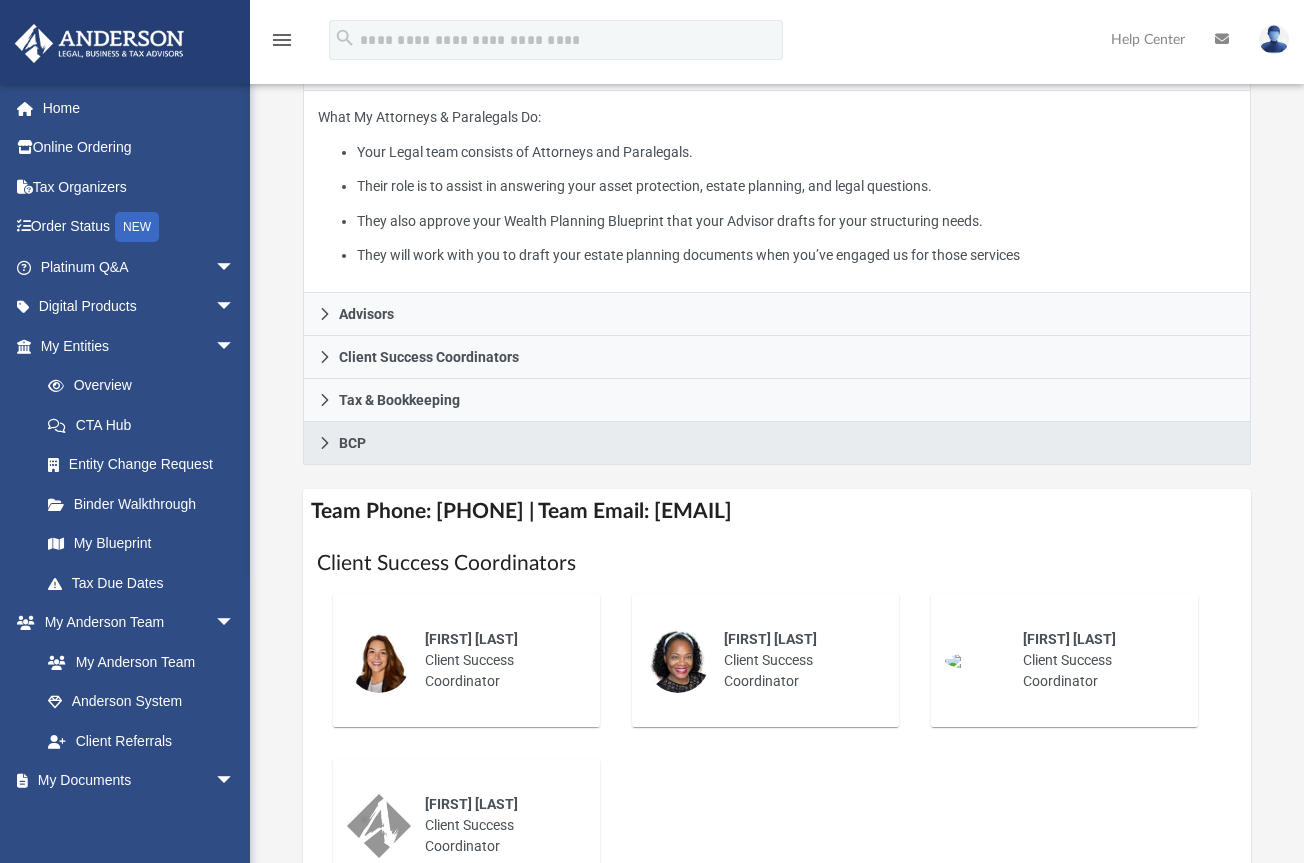 scroll, scrollTop: 500, scrollLeft: 0, axis: vertical 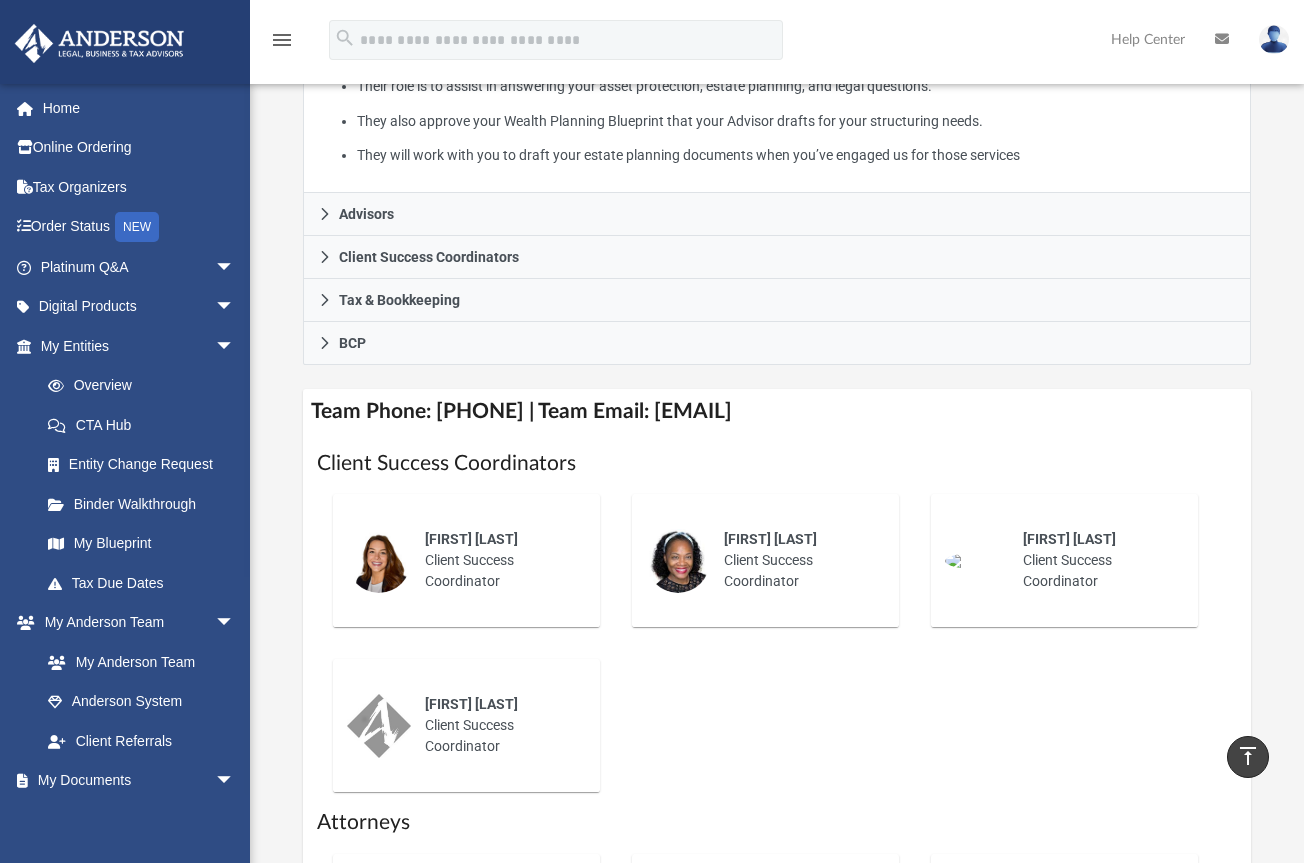 click on "Olivia Mann  Client Success Coordinator" at bounding box center [498, 560] 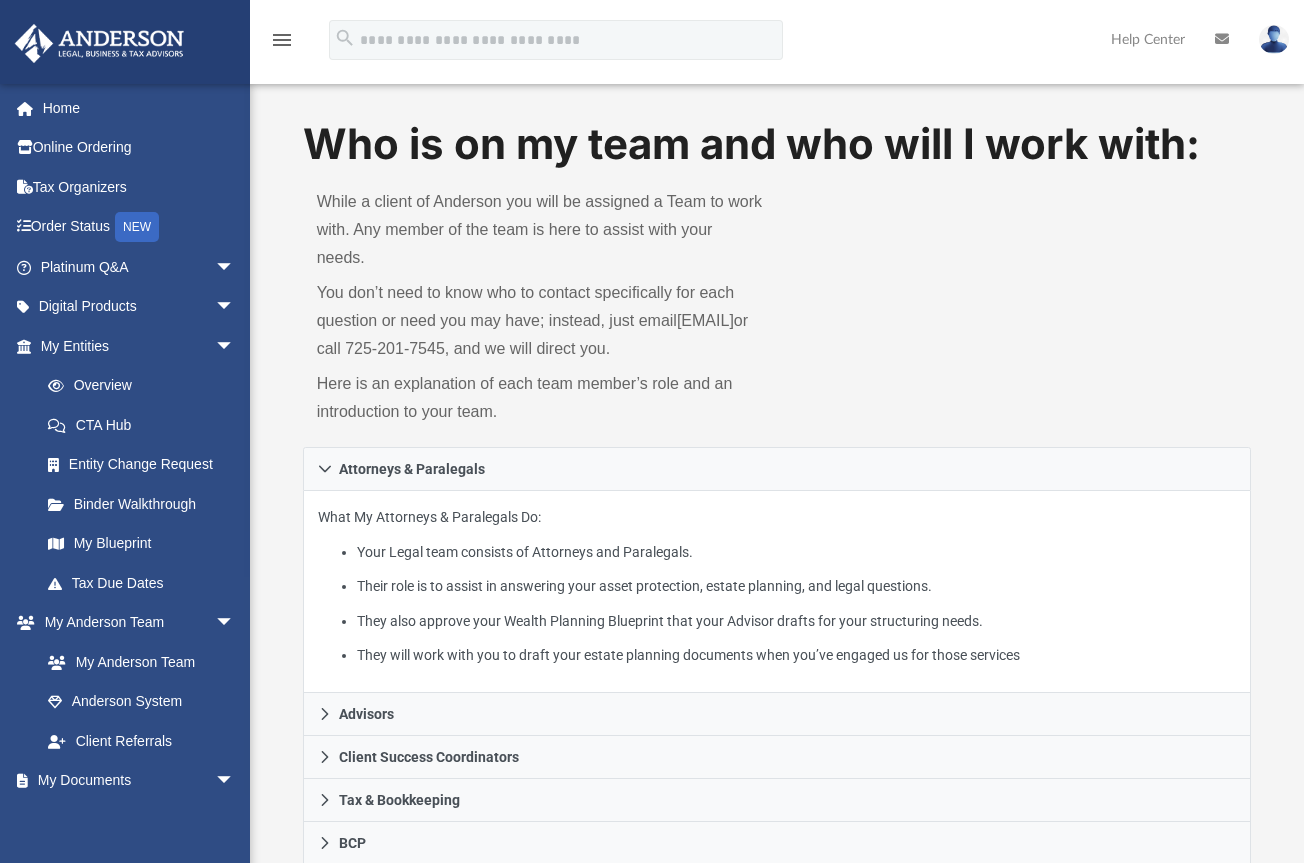 scroll, scrollTop: 200, scrollLeft: 0, axis: vertical 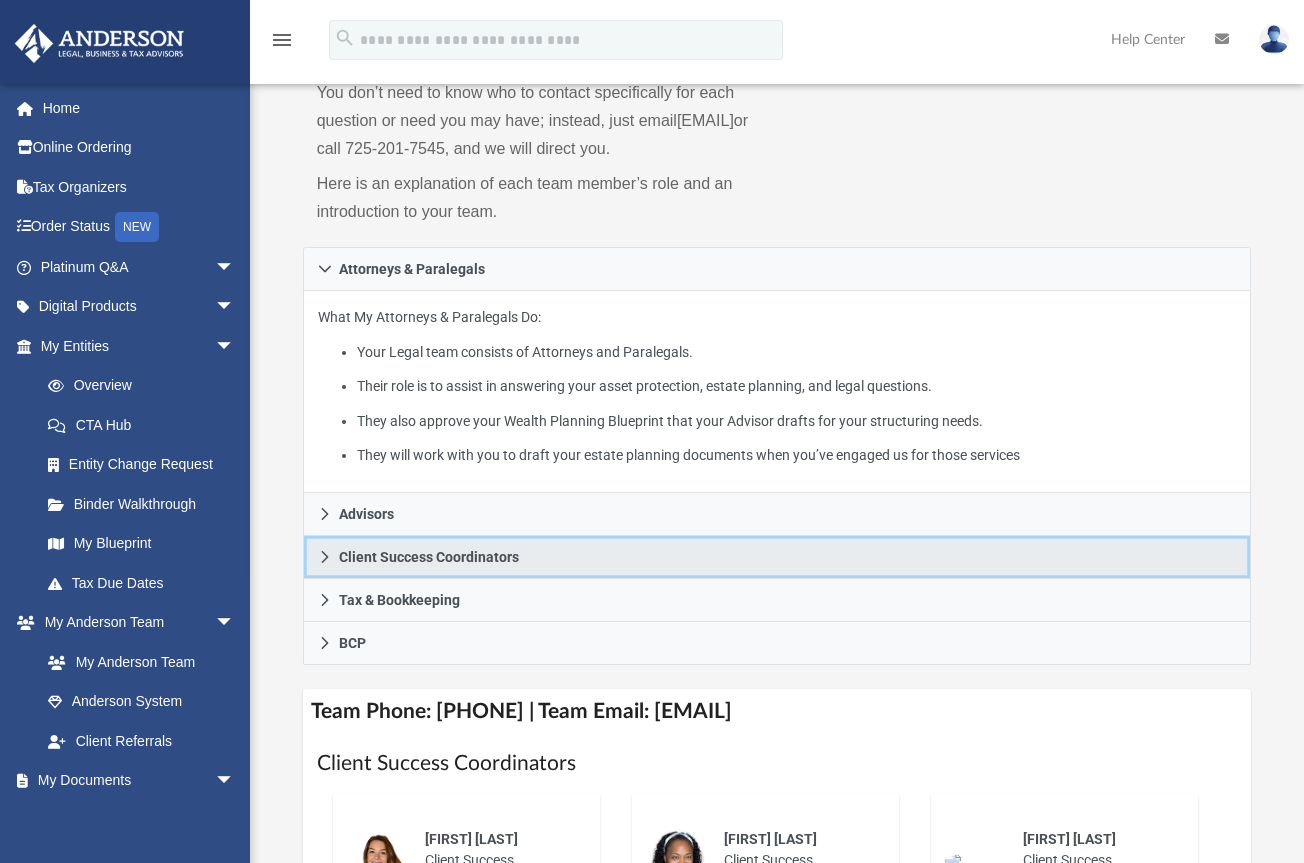 click on "Client Success Coordinators" at bounding box center [429, 557] 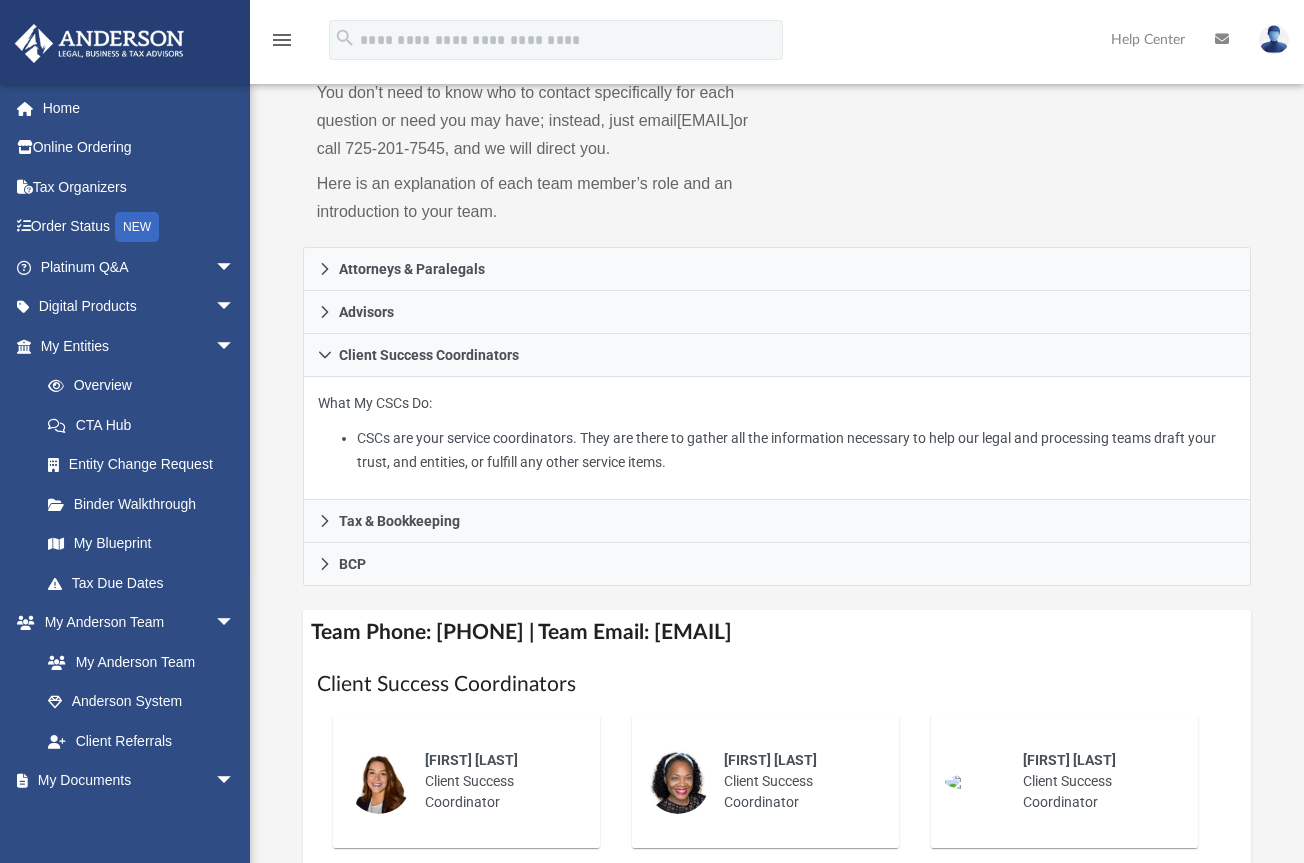 scroll, scrollTop: 0, scrollLeft: 0, axis: both 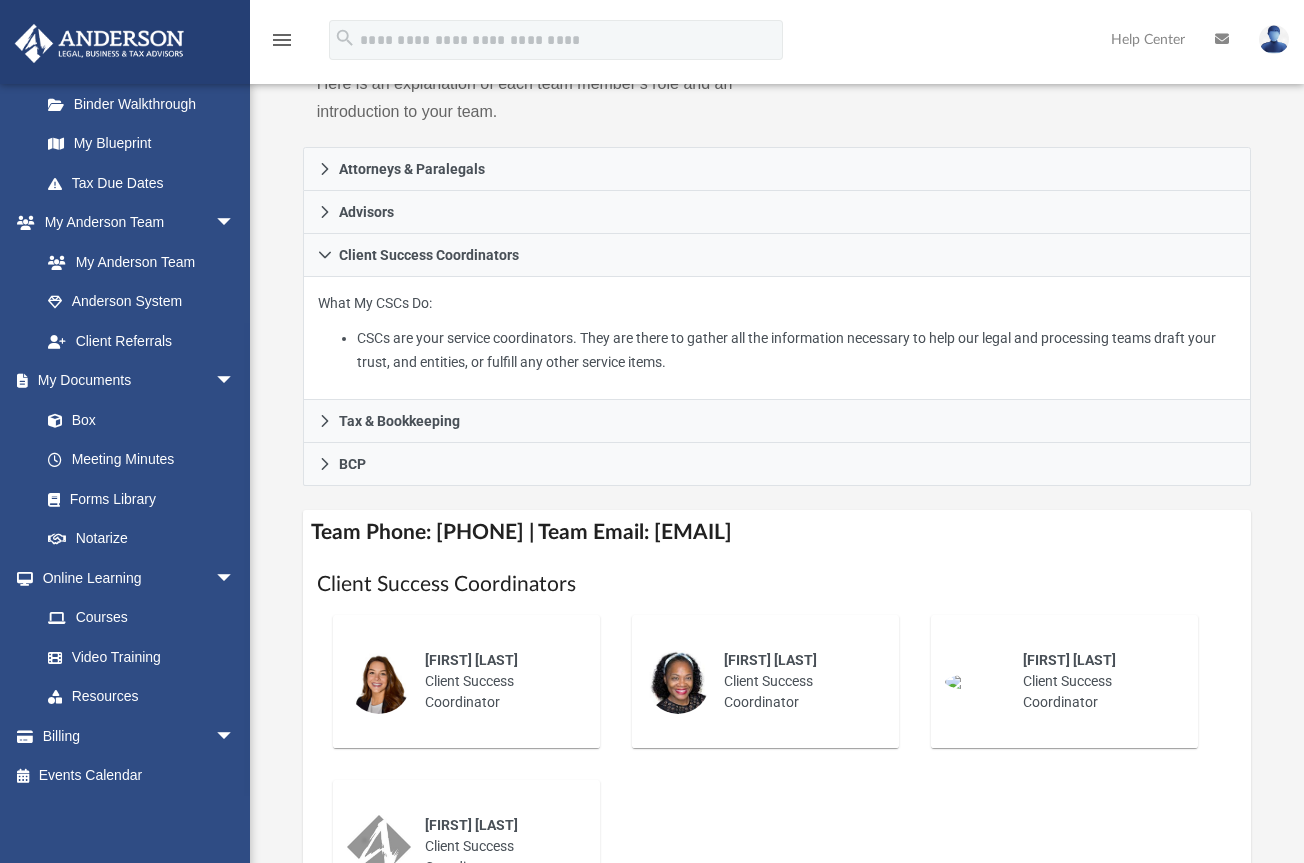 click on "Who is on my team and who will I work with: While a client of Anderson you will be assigned a Team to work with. Any member of the team is here to assist with your needs. You don’t need to know who to contact specifically for each question or need you may have; instead, just email  myteam@andersonadvisors.com  or call 725-201-7545, and we will direct you. Here is an explanation of each team member’s role and an introduction to your team. Attorneys & Paralegals  What My Attorneys & Paralegals Do:  Your Legal team consists of Attorneys and Paralegals.  Their role is to assist in answering your asset protection, estate planning, and legal questions. They also approve your Wealth Planning Blueprint that your Advisor drafts for your structuring needs. They will work with you to draft your estate planning documents when you’ve engaged us for those services Advisors  What My Advisors Do:  They examine all three areas of asset protection, tax planning, and business planning to develop a customized plan for you." at bounding box center [777, 670] 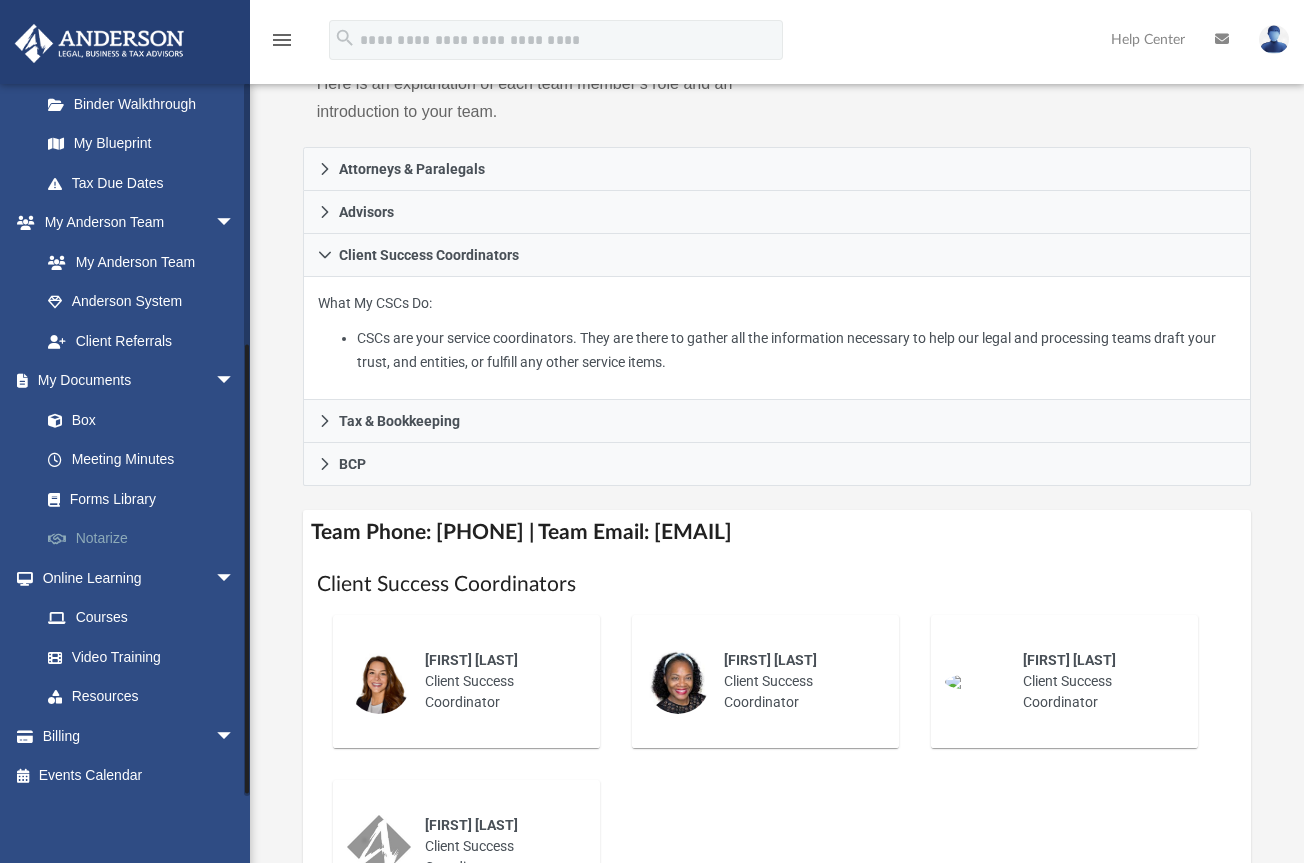 click on "Notarize" at bounding box center (146, 539) 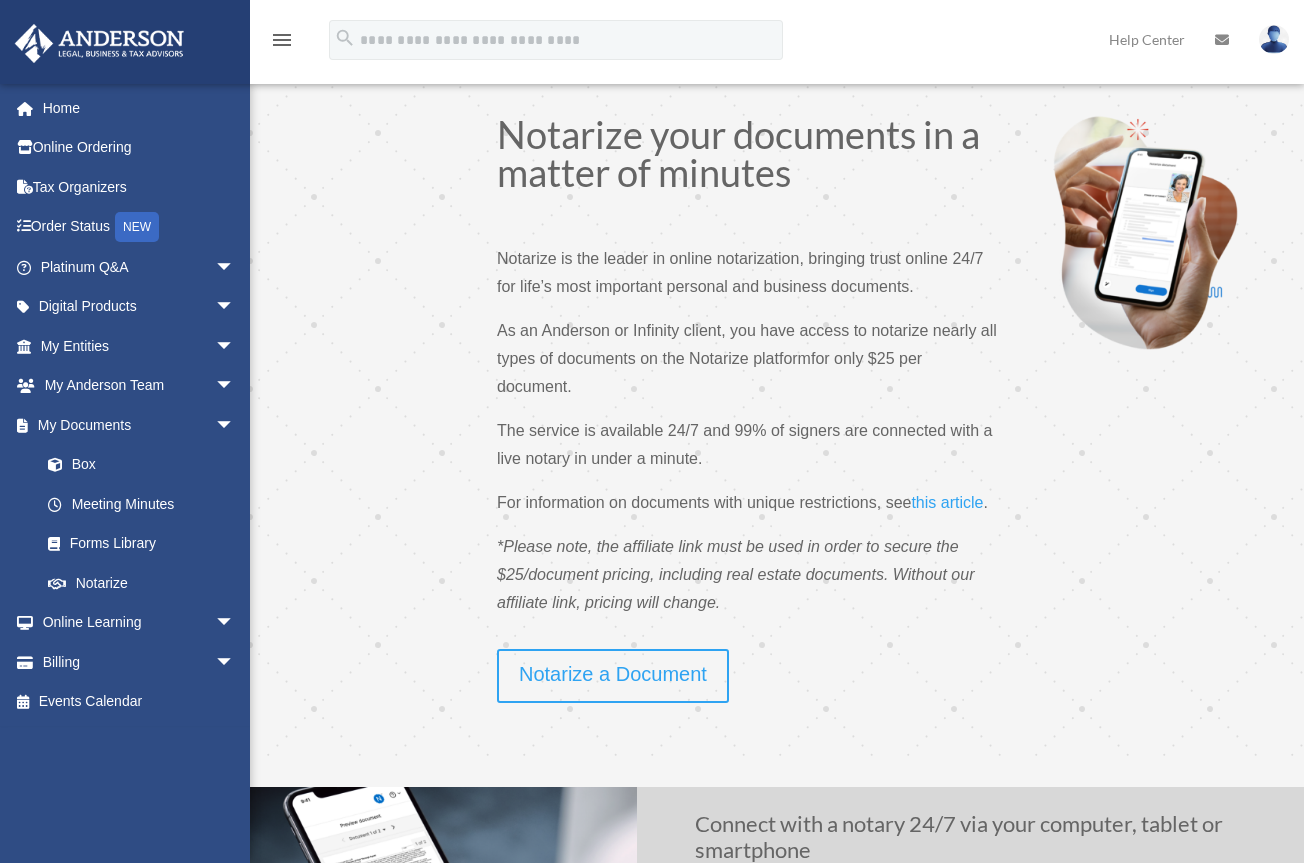 scroll, scrollTop: 0, scrollLeft: 0, axis: both 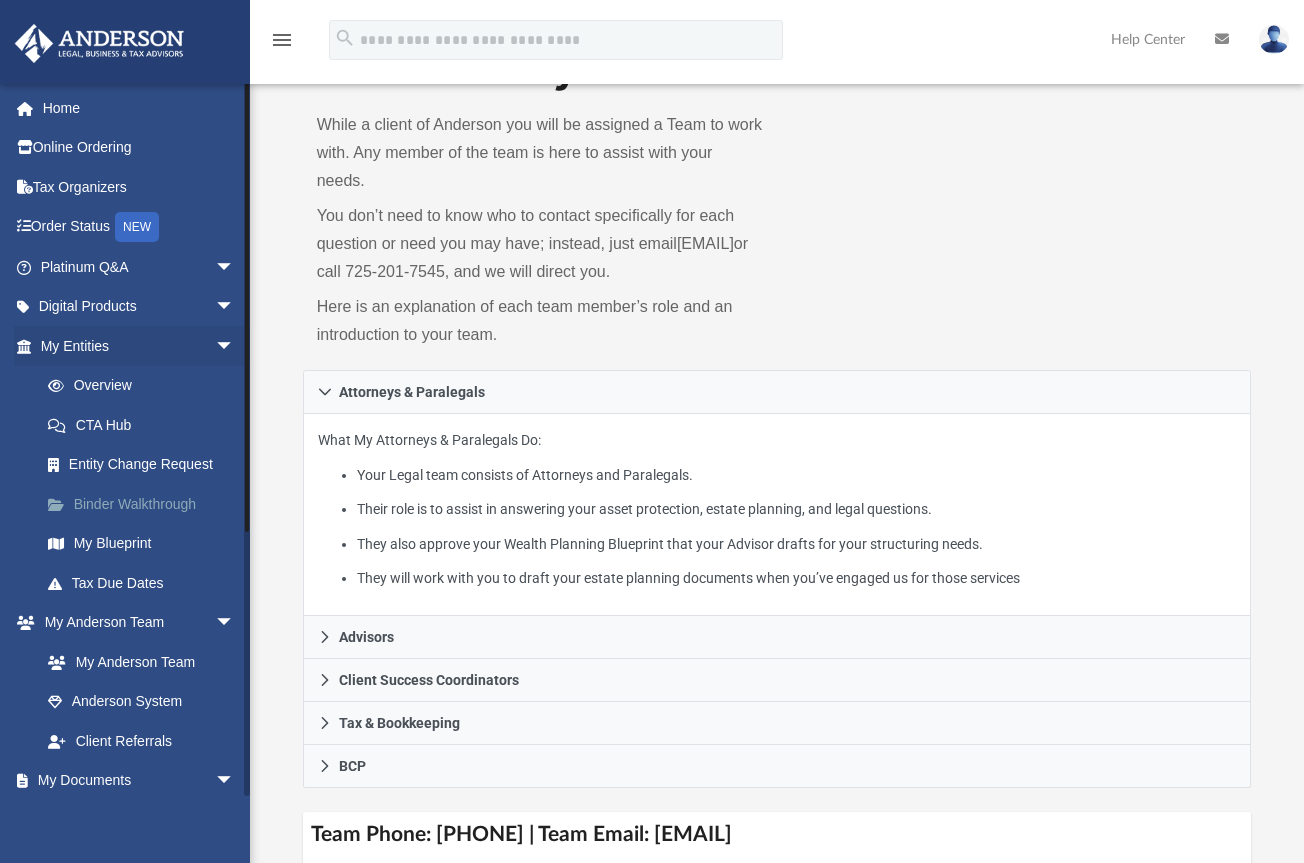 click on "Binder Walkthrough" at bounding box center [146, 504] 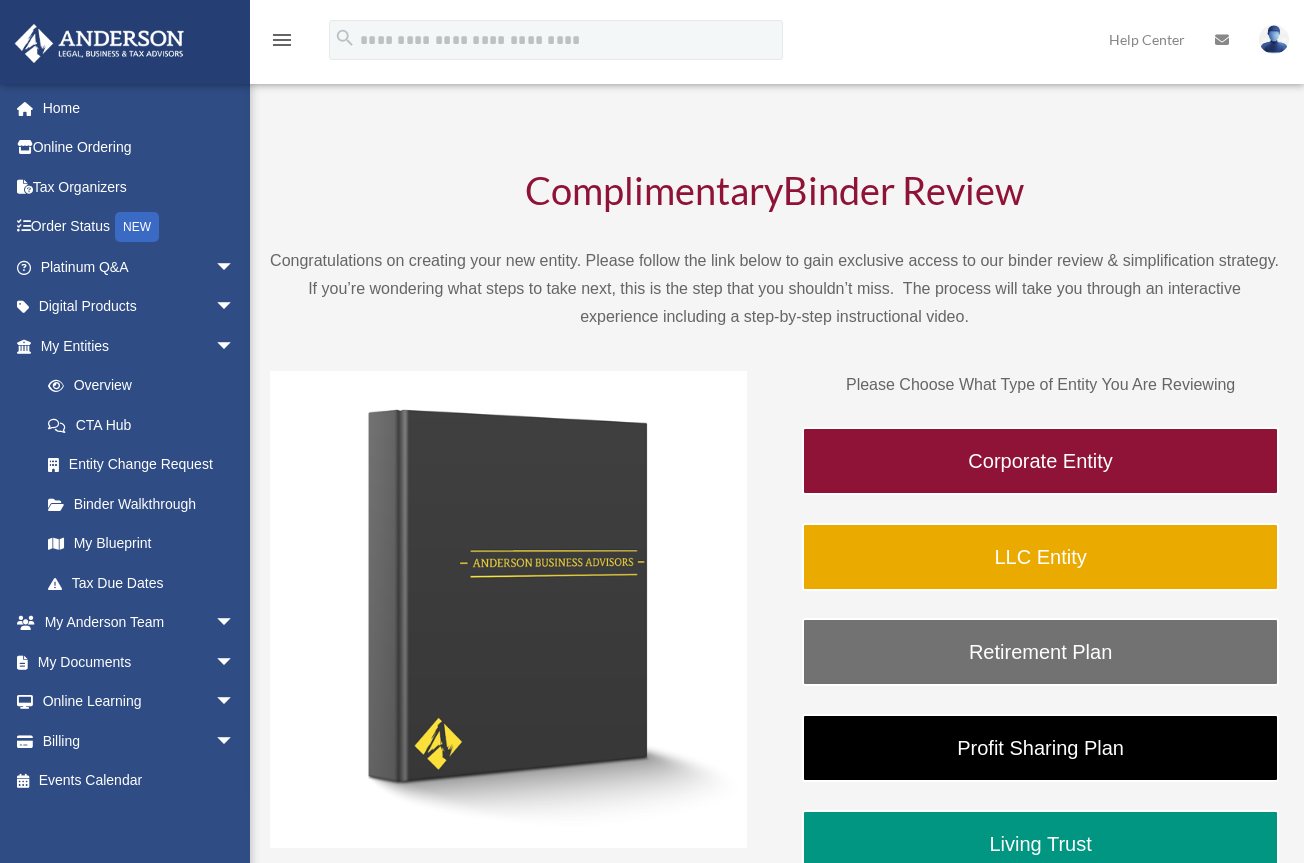 scroll, scrollTop: 0, scrollLeft: 0, axis: both 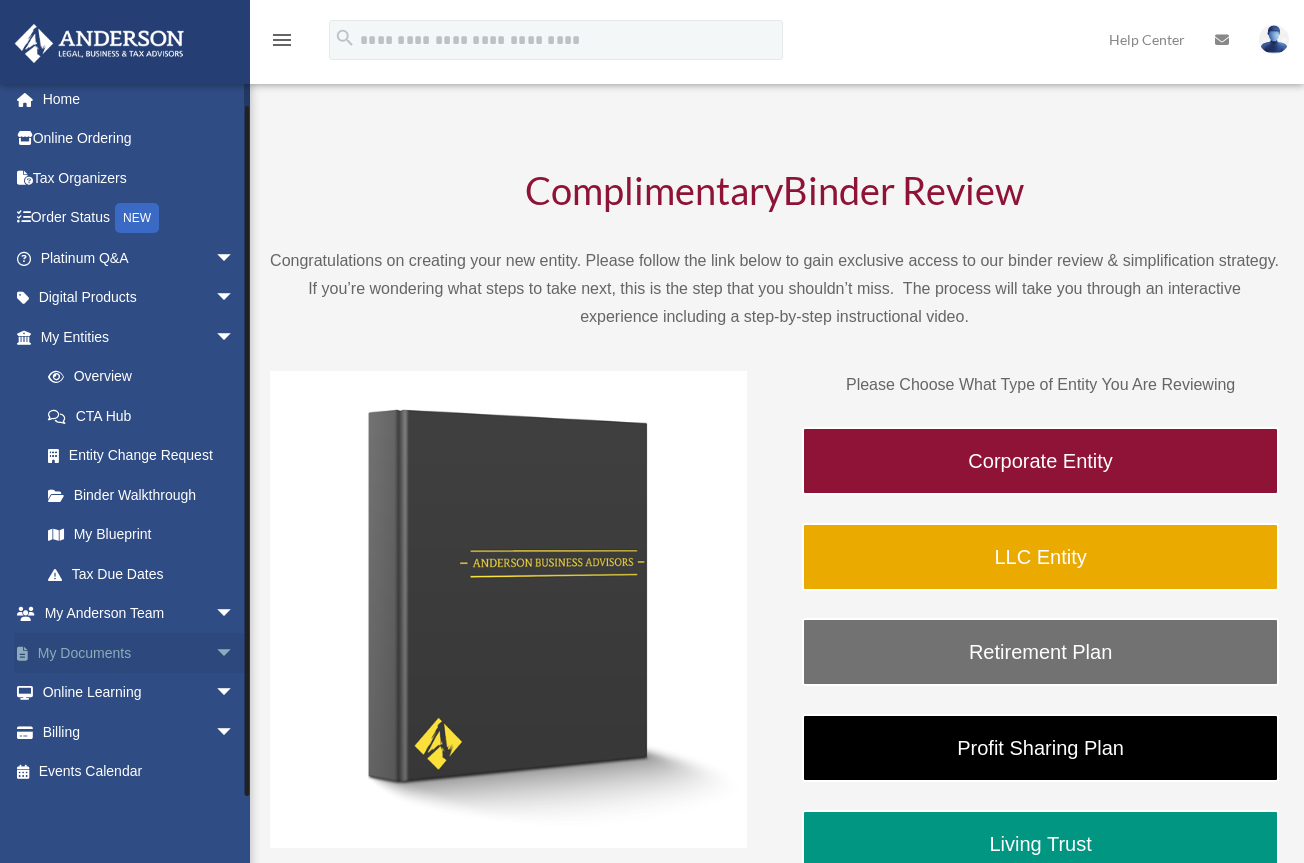 click on "My Documents arrow_drop_down" at bounding box center [139, 653] 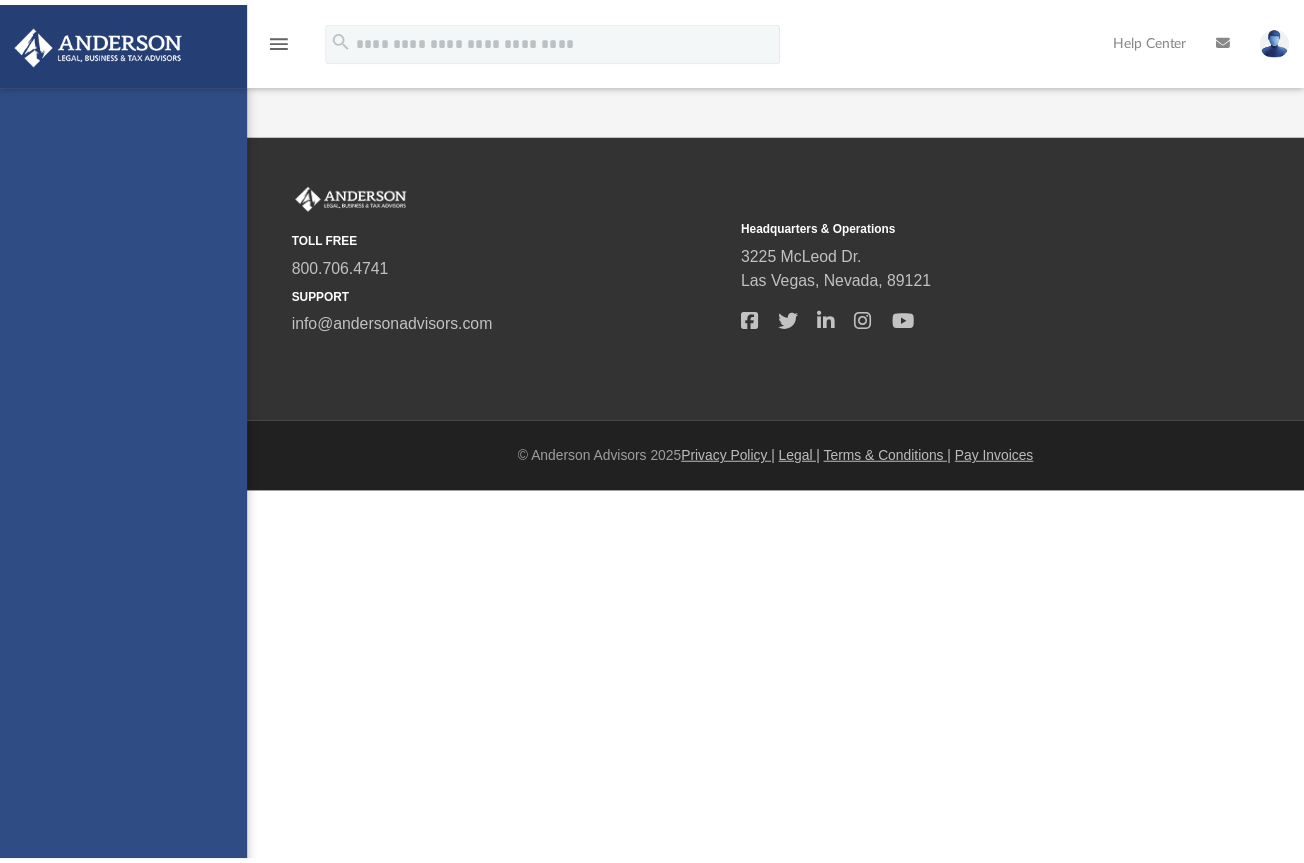 scroll, scrollTop: 0, scrollLeft: 0, axis: both 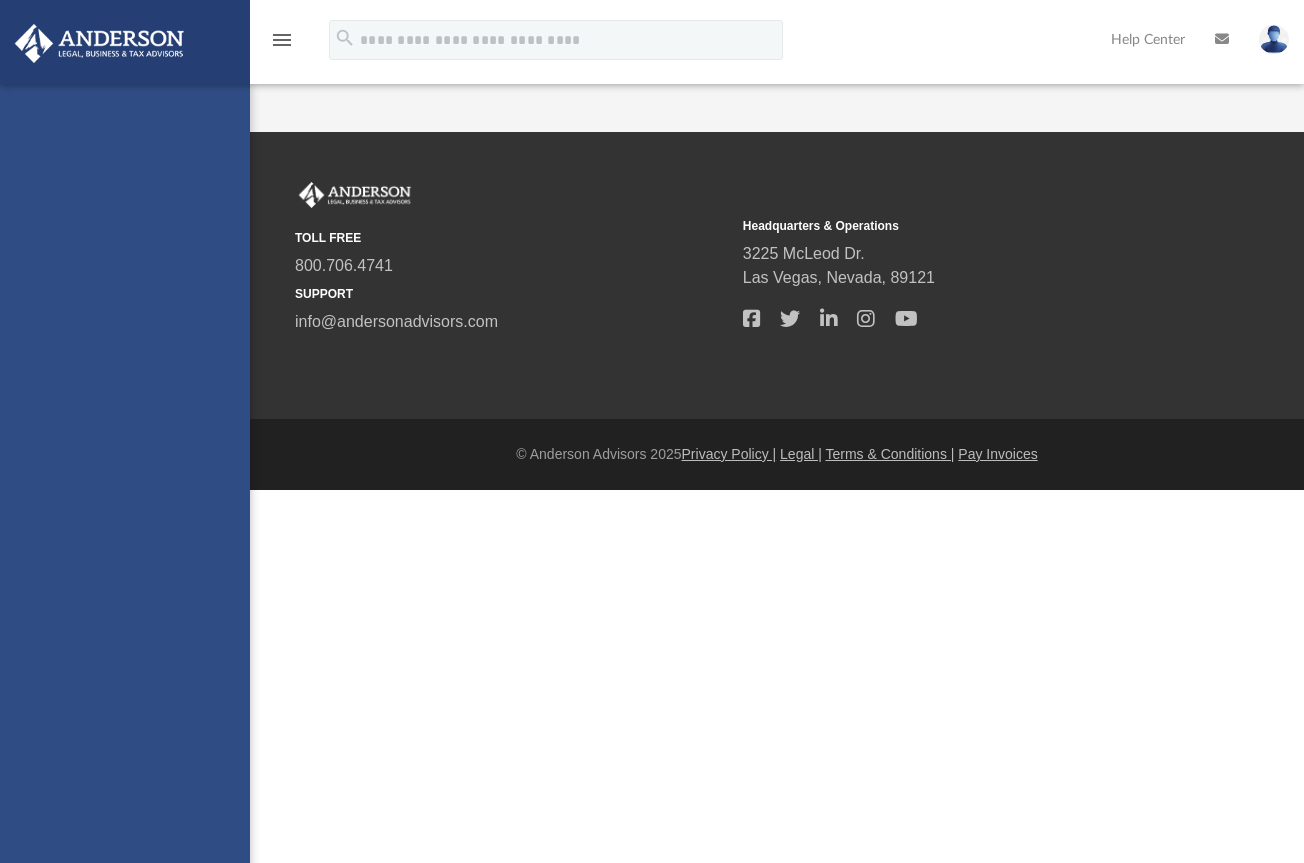 click on "dankumar@msn.com
Sign Out
dankumar@msn.com
Home
Online Ordering
Tax Organizers
Order Status  NEW
Platinum Q&A
Client FAQ
Platinum Walkthrough
Submit a Question
Answered Questions
Document Review
Platinum Knowledge Room
Tax & Bookkeeping Packages
Land Trust & Deed Forum
Portal Feedback
Digital Products
Tax Toolbox
Business Credit Optimizer
Virtual Bookkeeping
Land Trust Kit
Wholesale Trust Kit
Non Profit Resource Kit
My Entities
Overview
CTA Hub
Entity Change Request
Binder Walkthrough
My Blueprint
Tax Due Dates
My Anderson Team
My Anderson Team
Anderson System
Client Referrals
My Documents
Box
Meeting Minutes
Forms Library
Notarize
Online Learning" at bounding box center [125, 515] 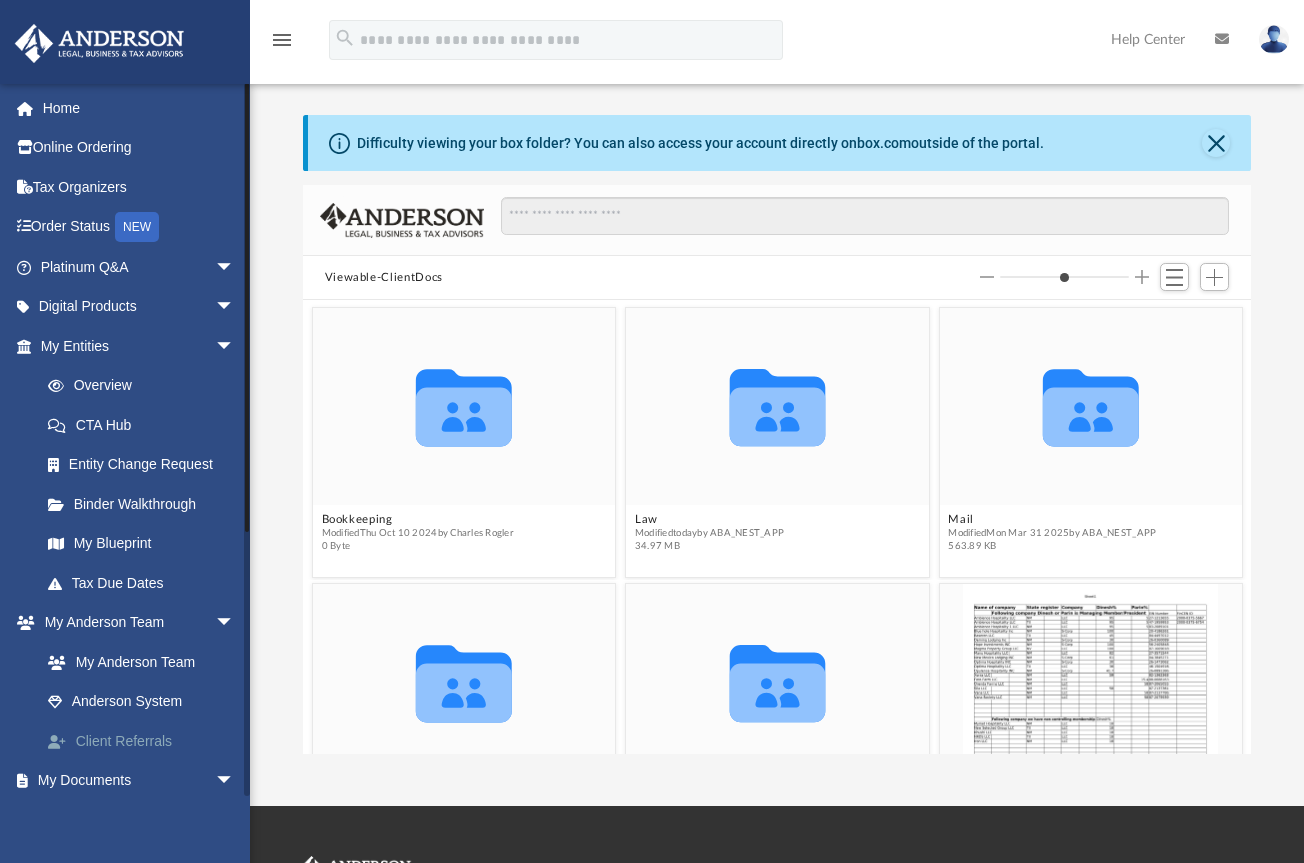 scroll, scrollTop: 16, scrollLeft: 16, axis: both 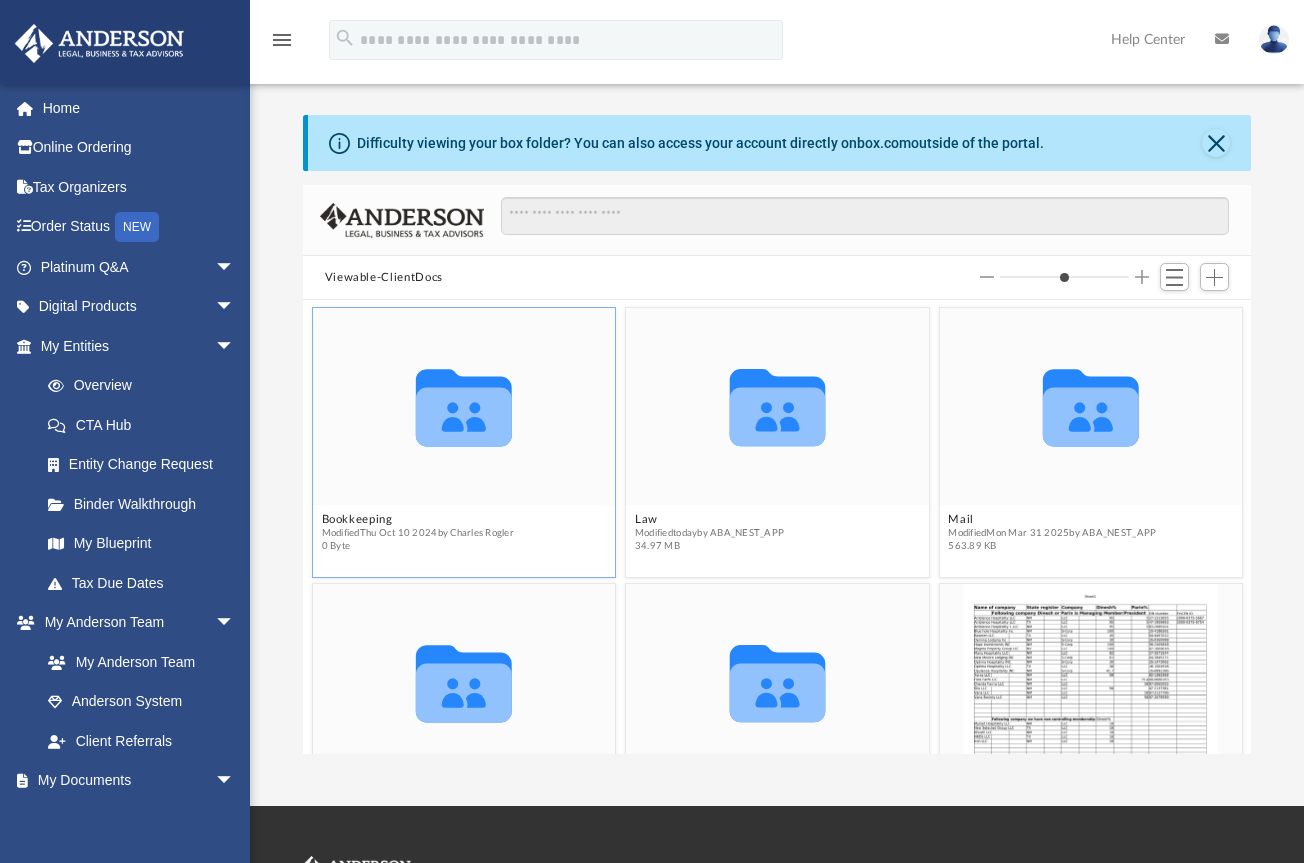 click 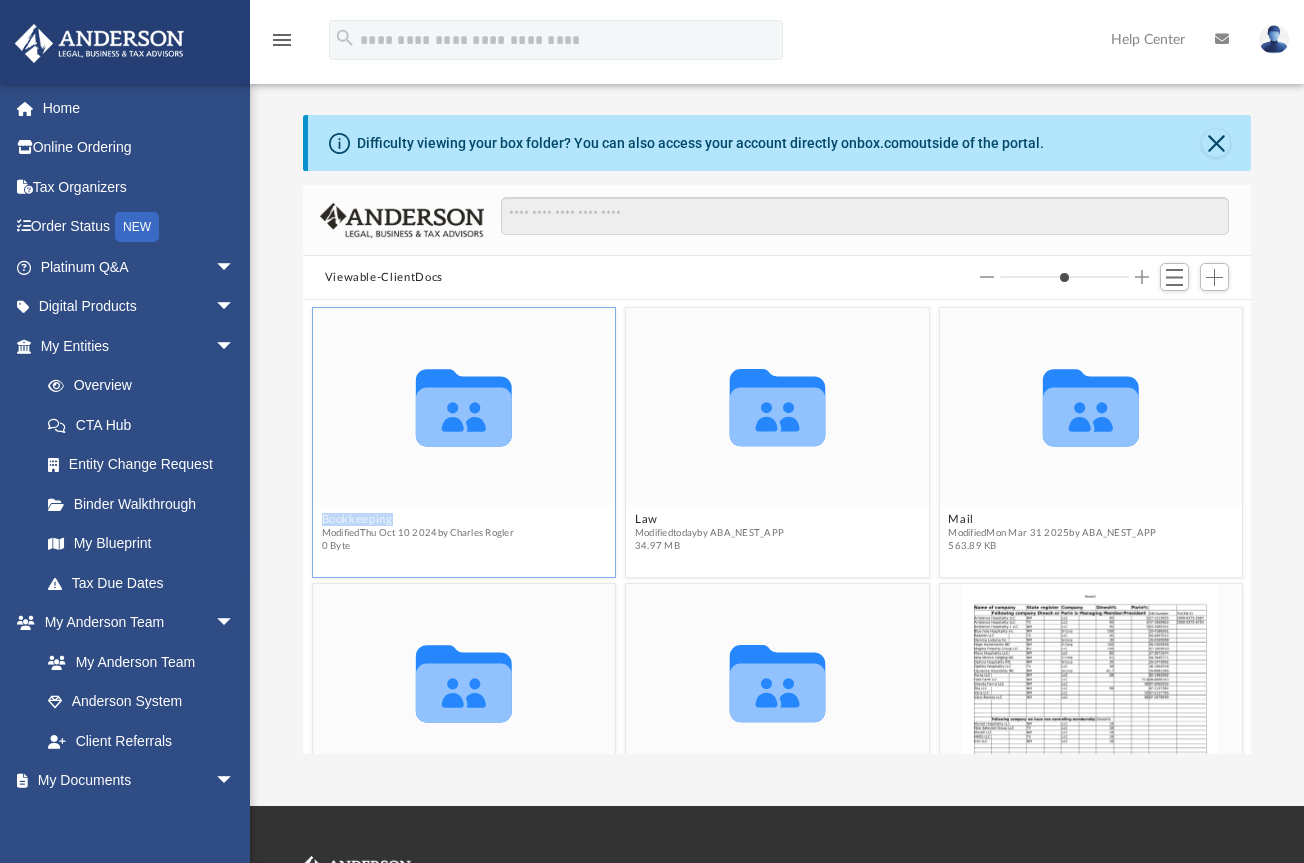 click 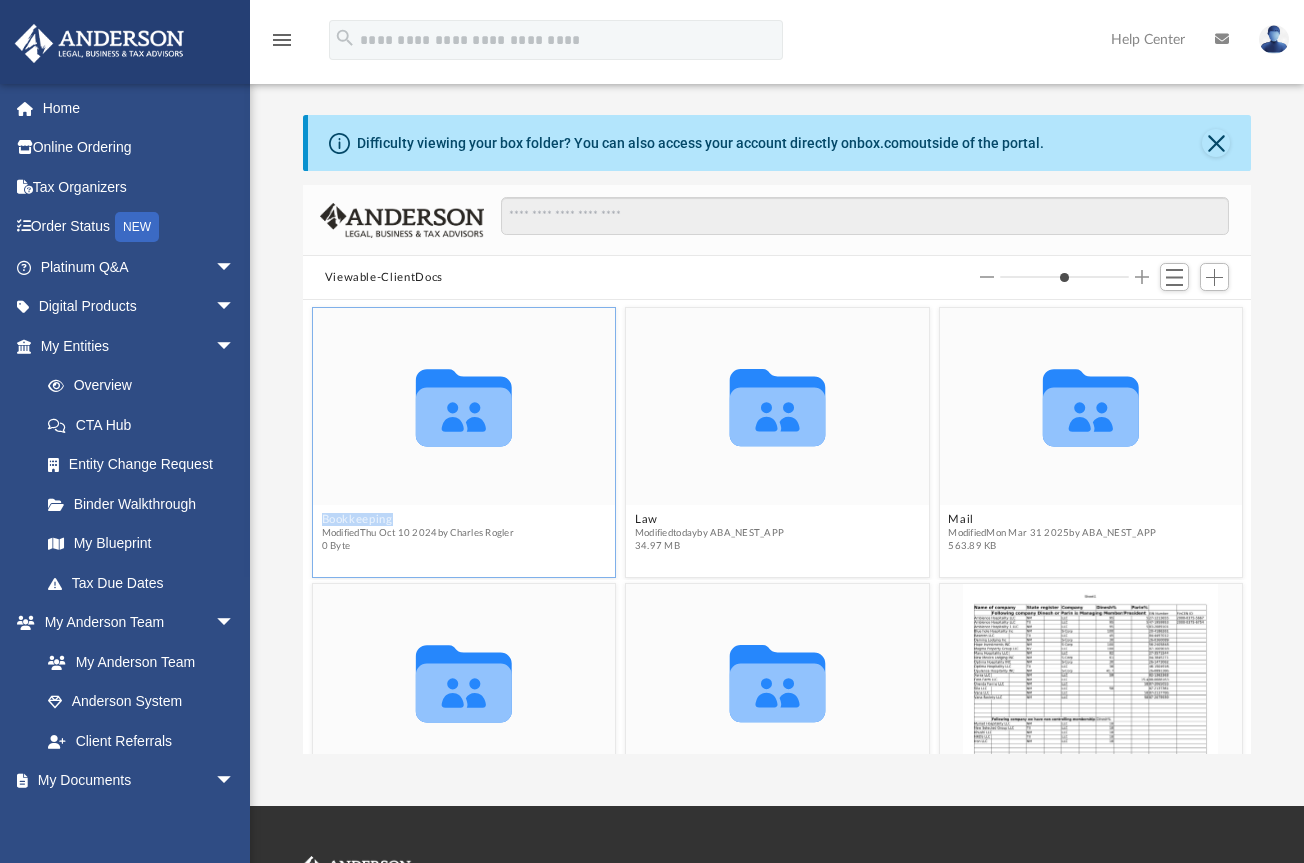 scroll, scrollTop: 107, scrollLeft: 0, axis: vertical 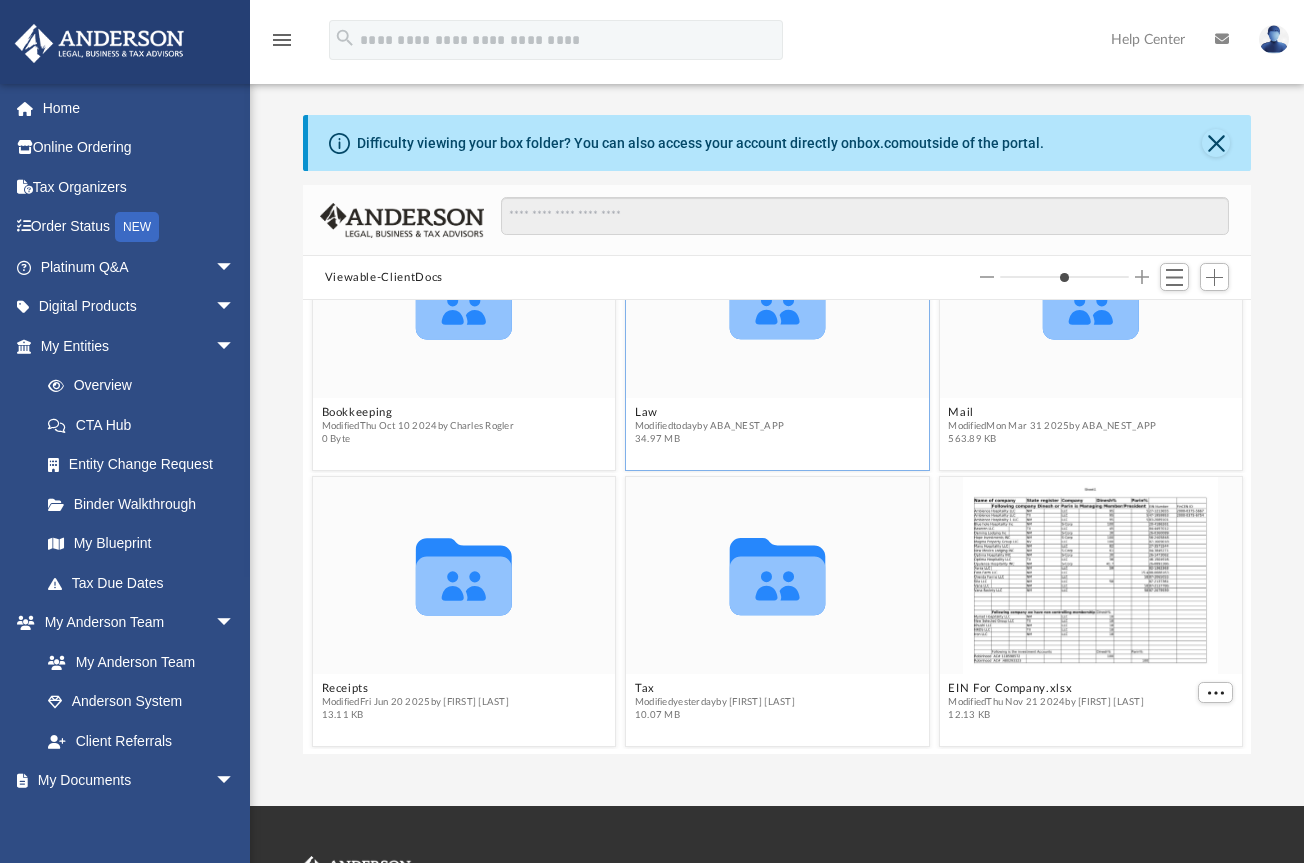click 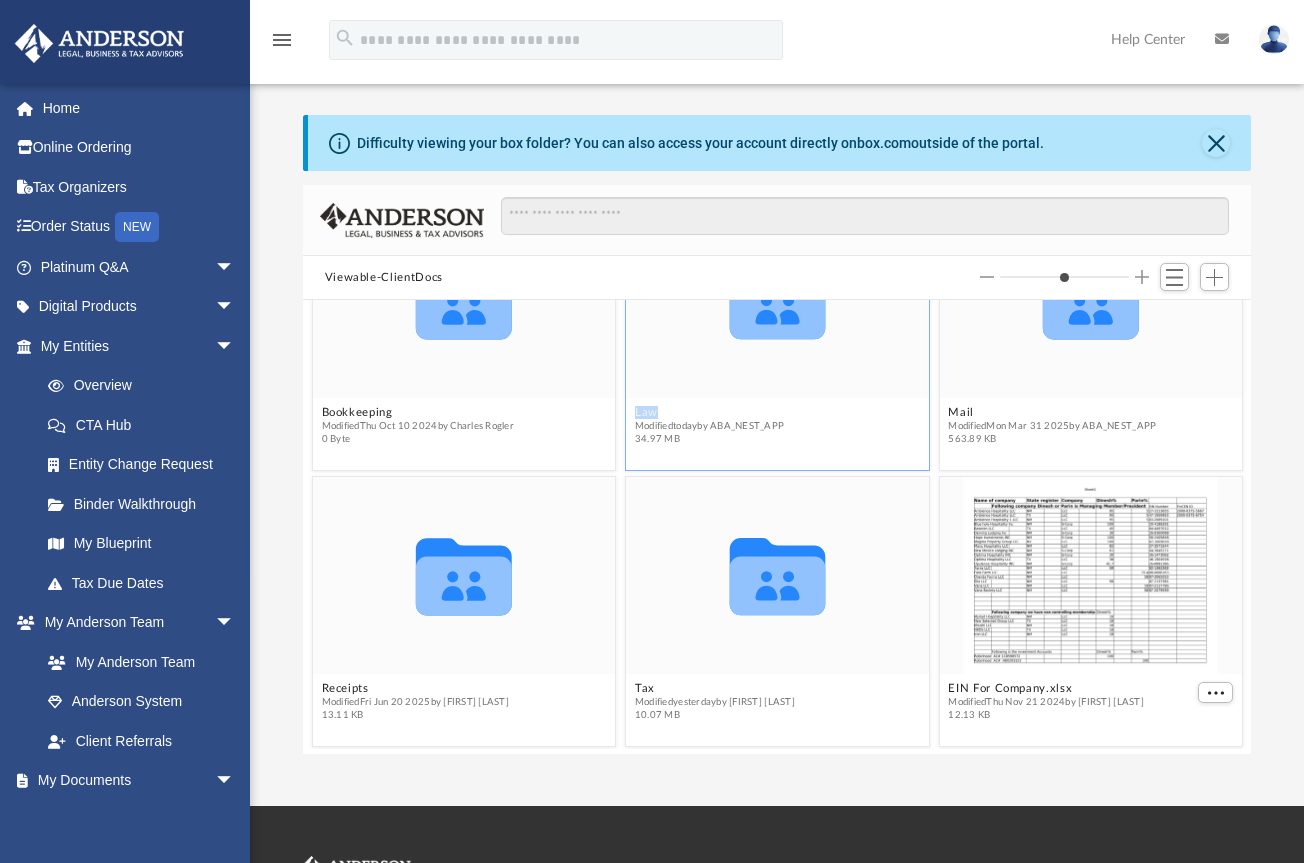 click 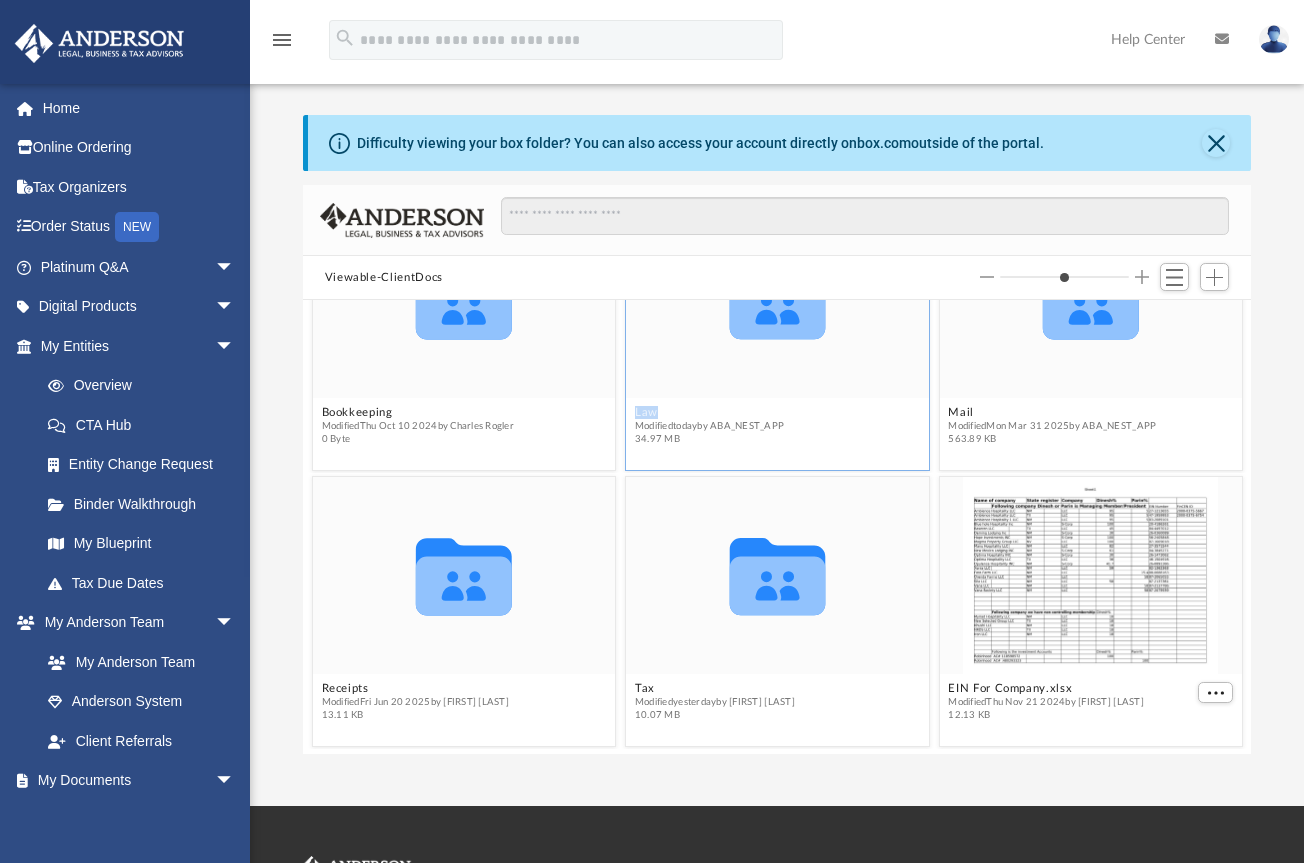scroll, scrollTop: 0, scrollLeft: 0, axis: both 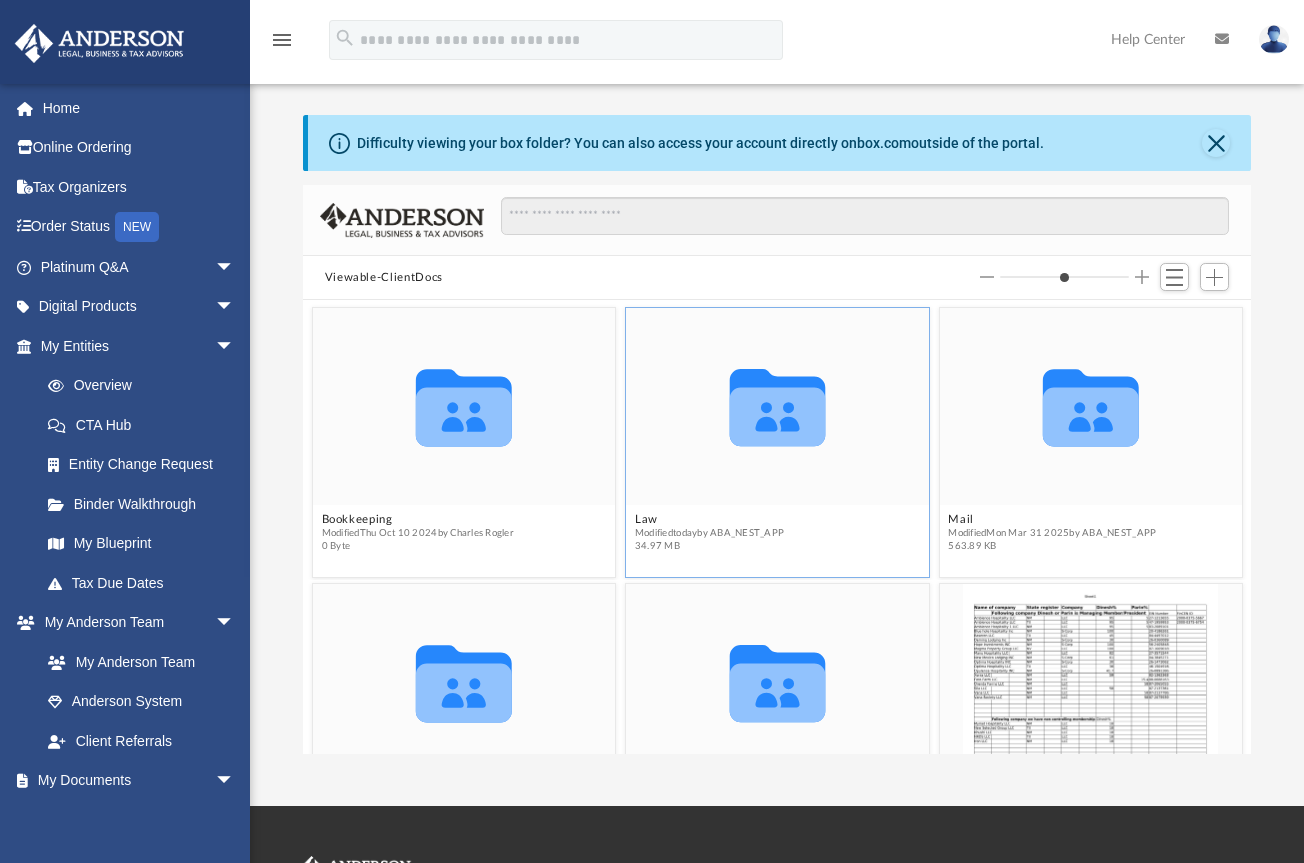 click 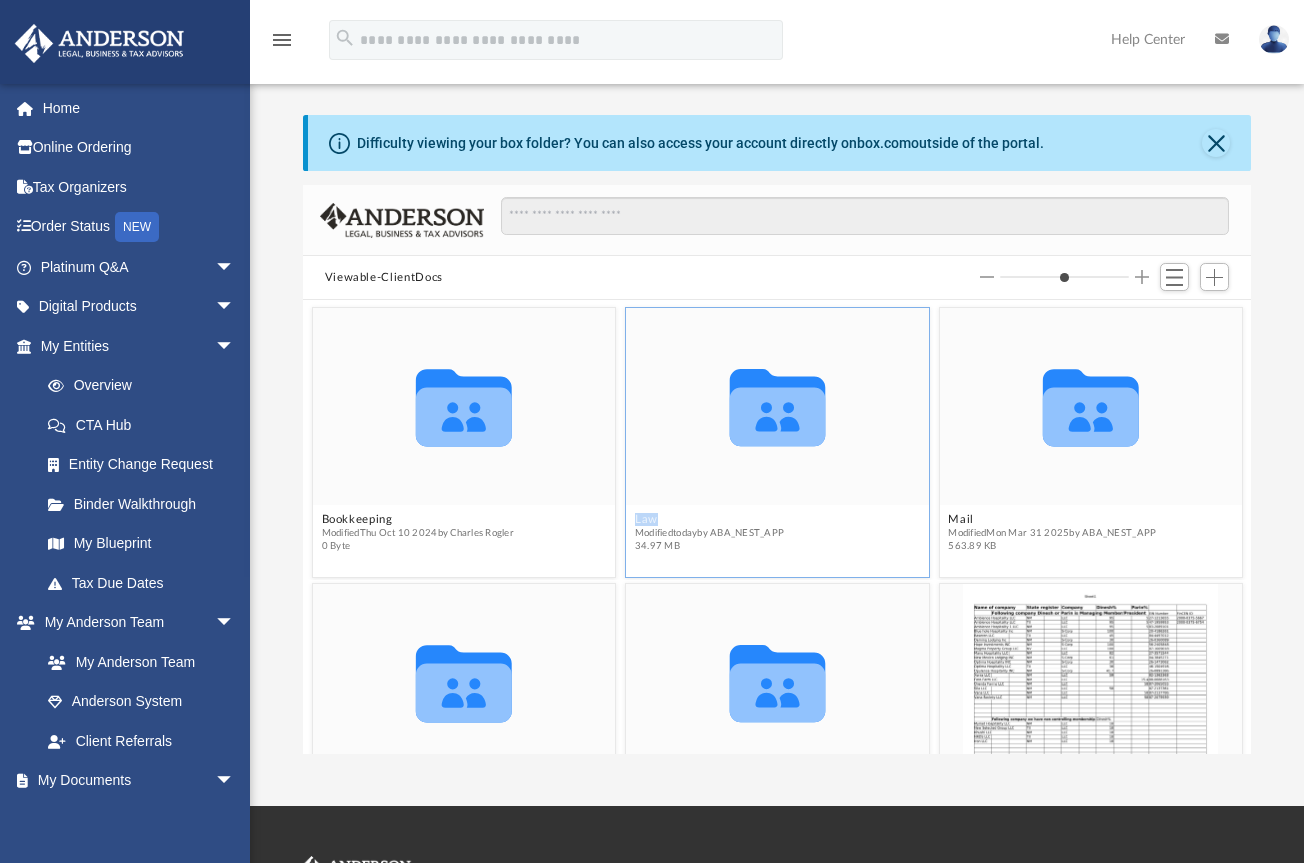 click 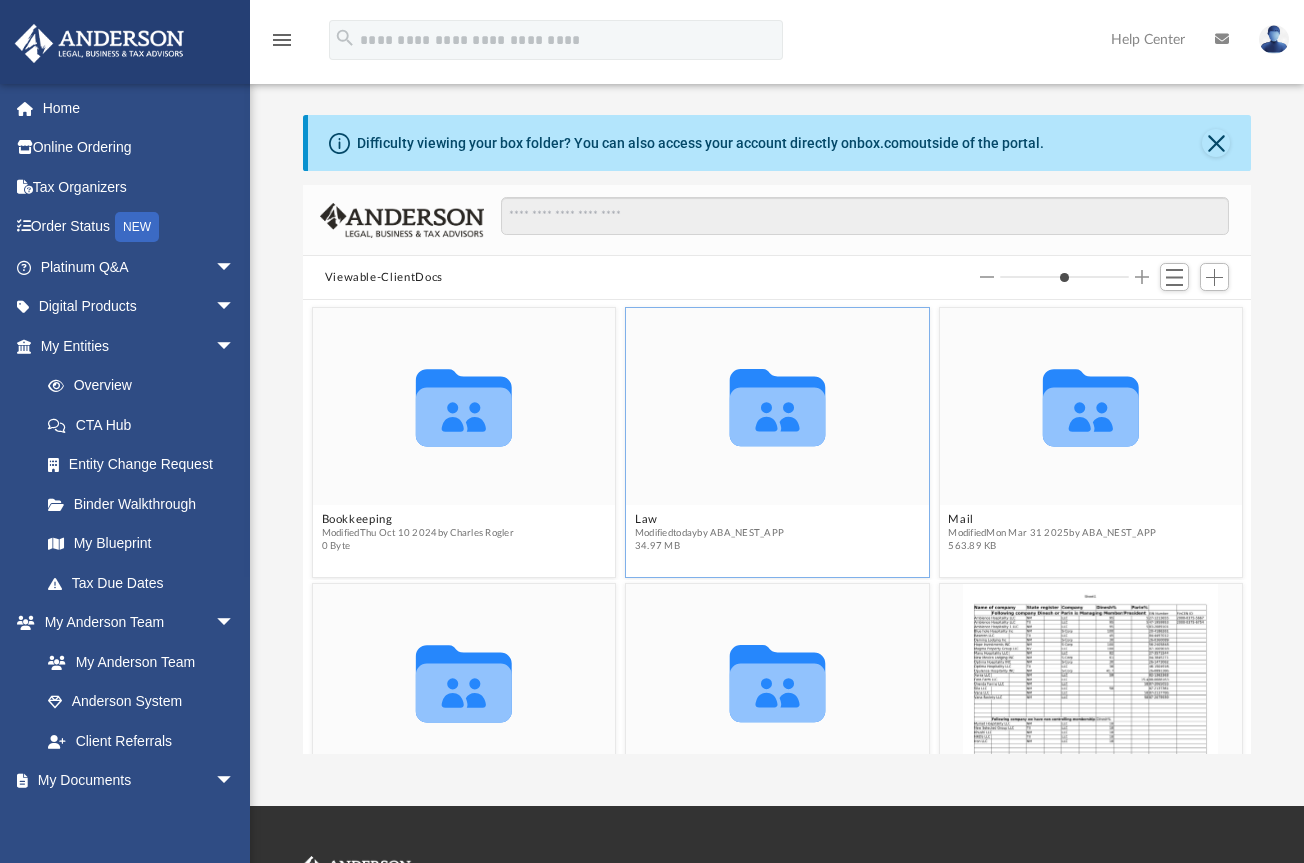 click 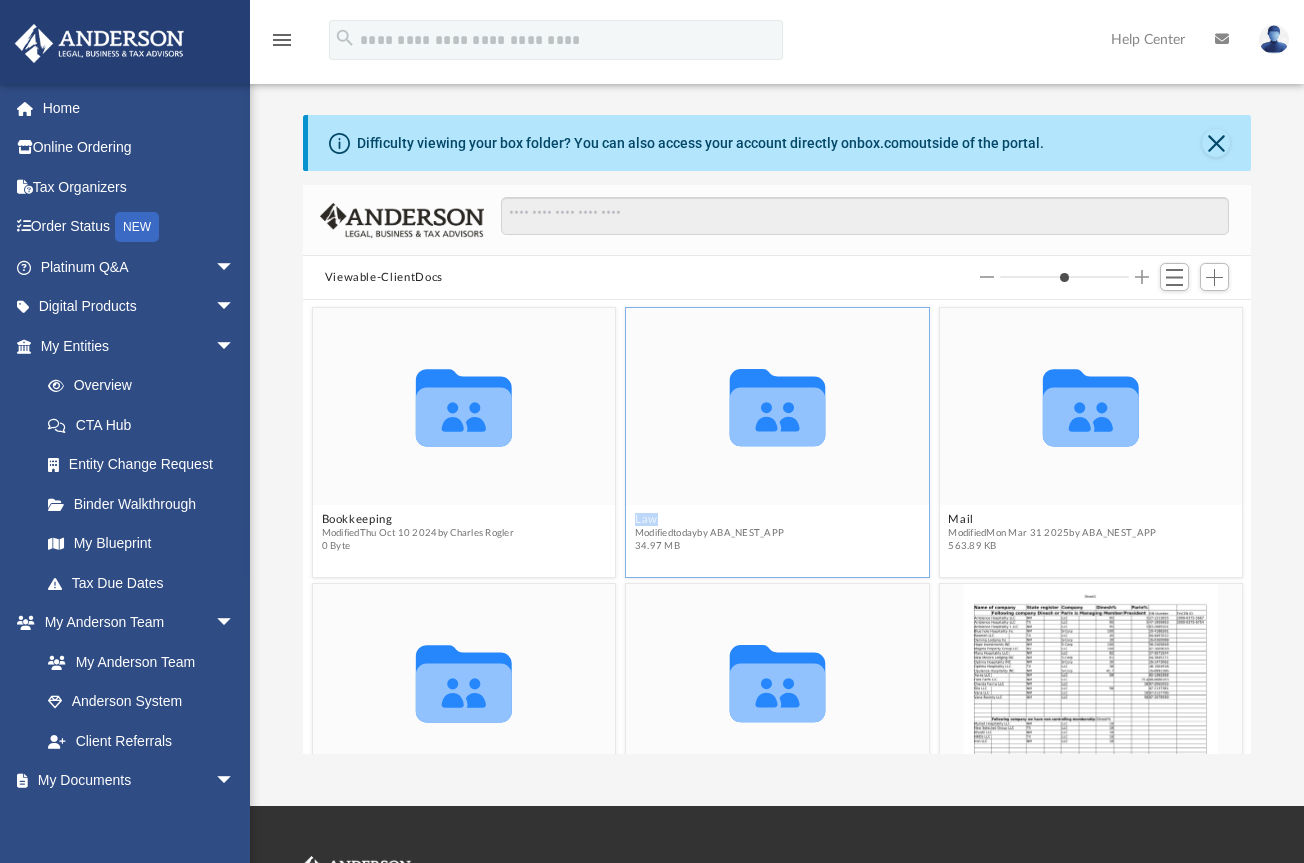 click 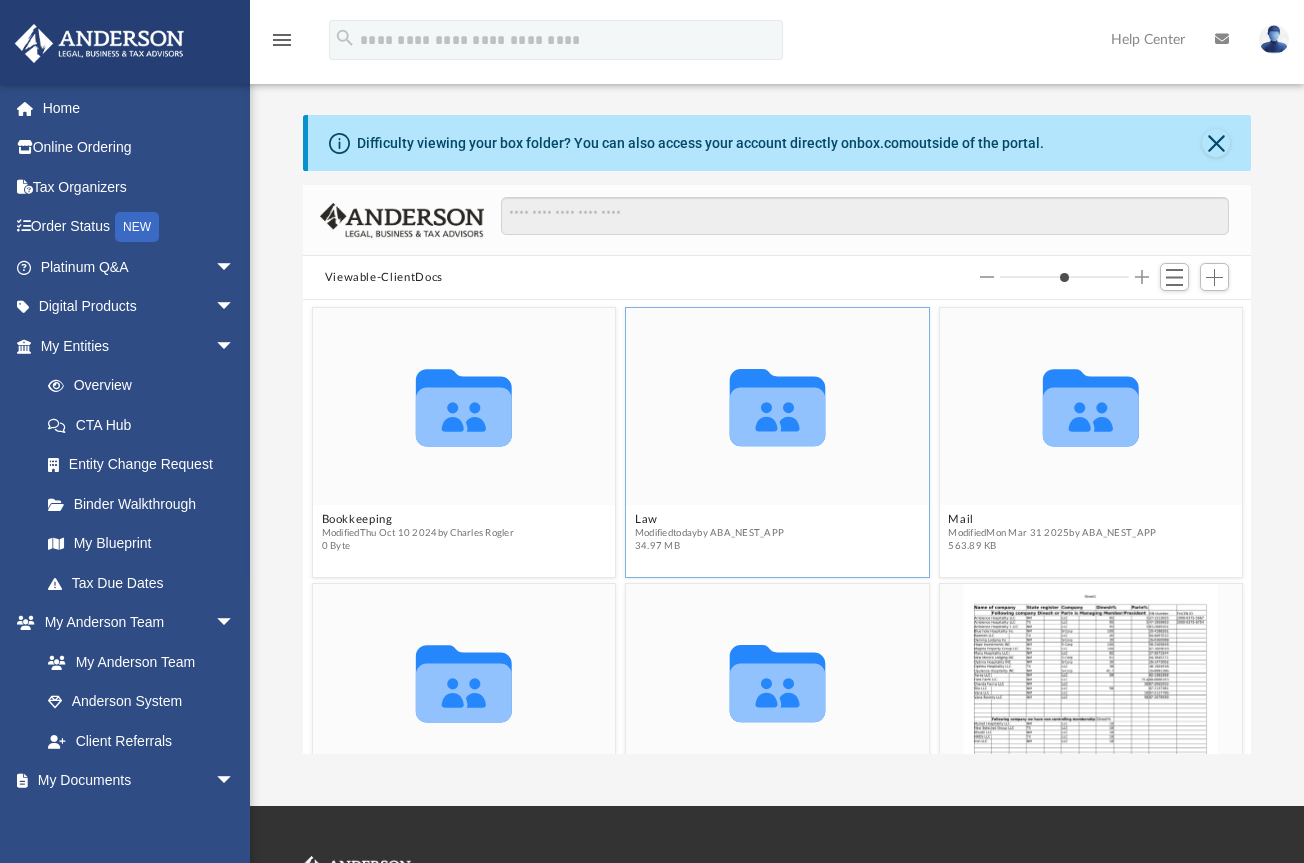 click 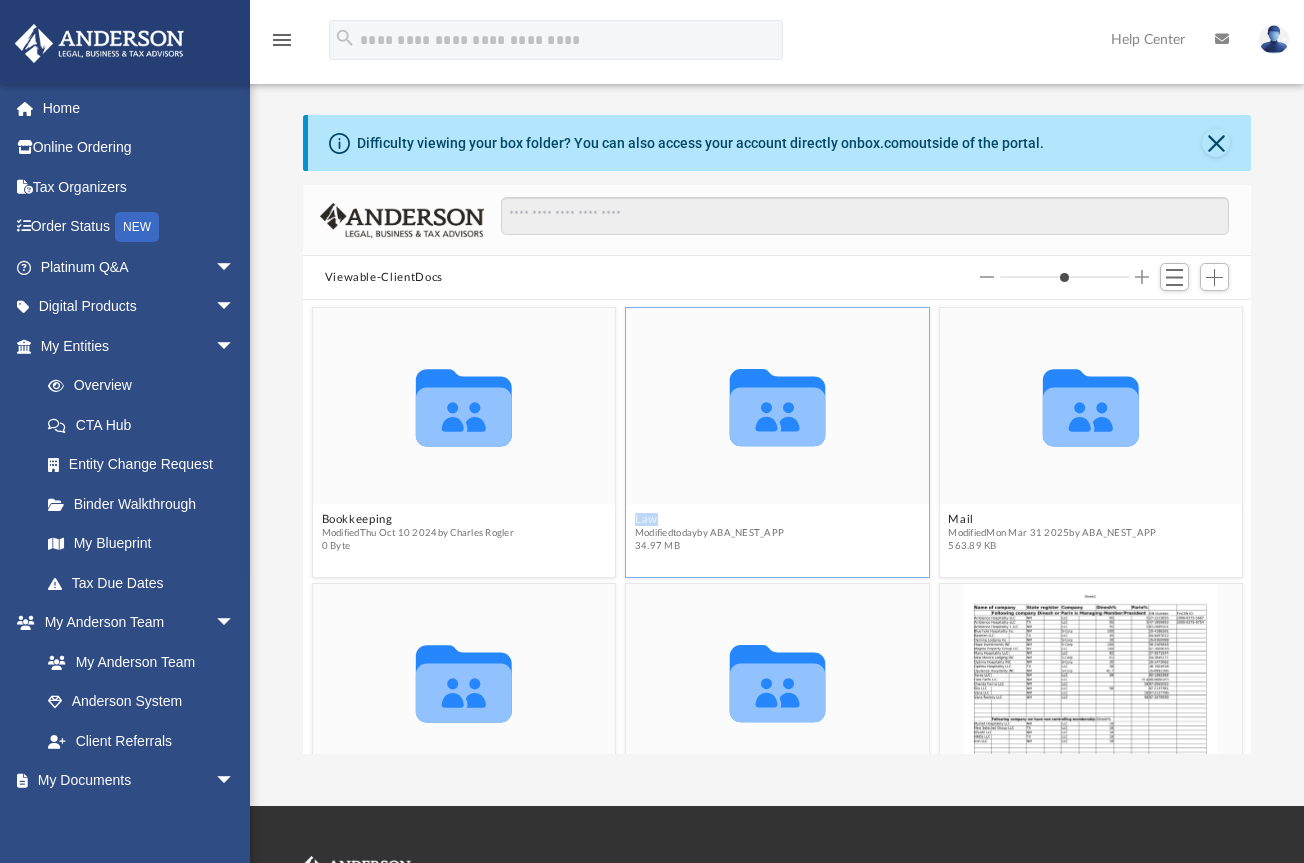 click 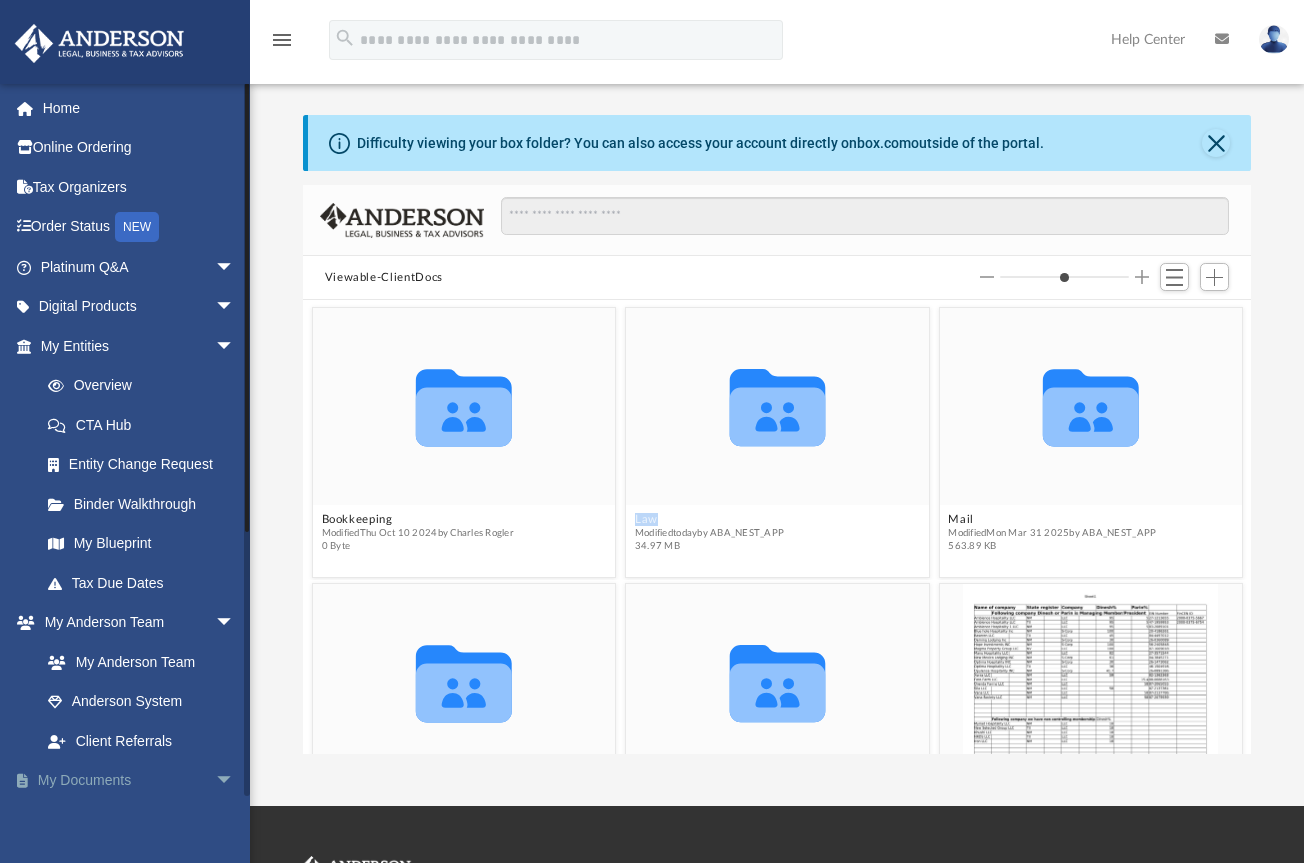 click on "My Documents arrow_drop_down" at bounding box center (139, 781) 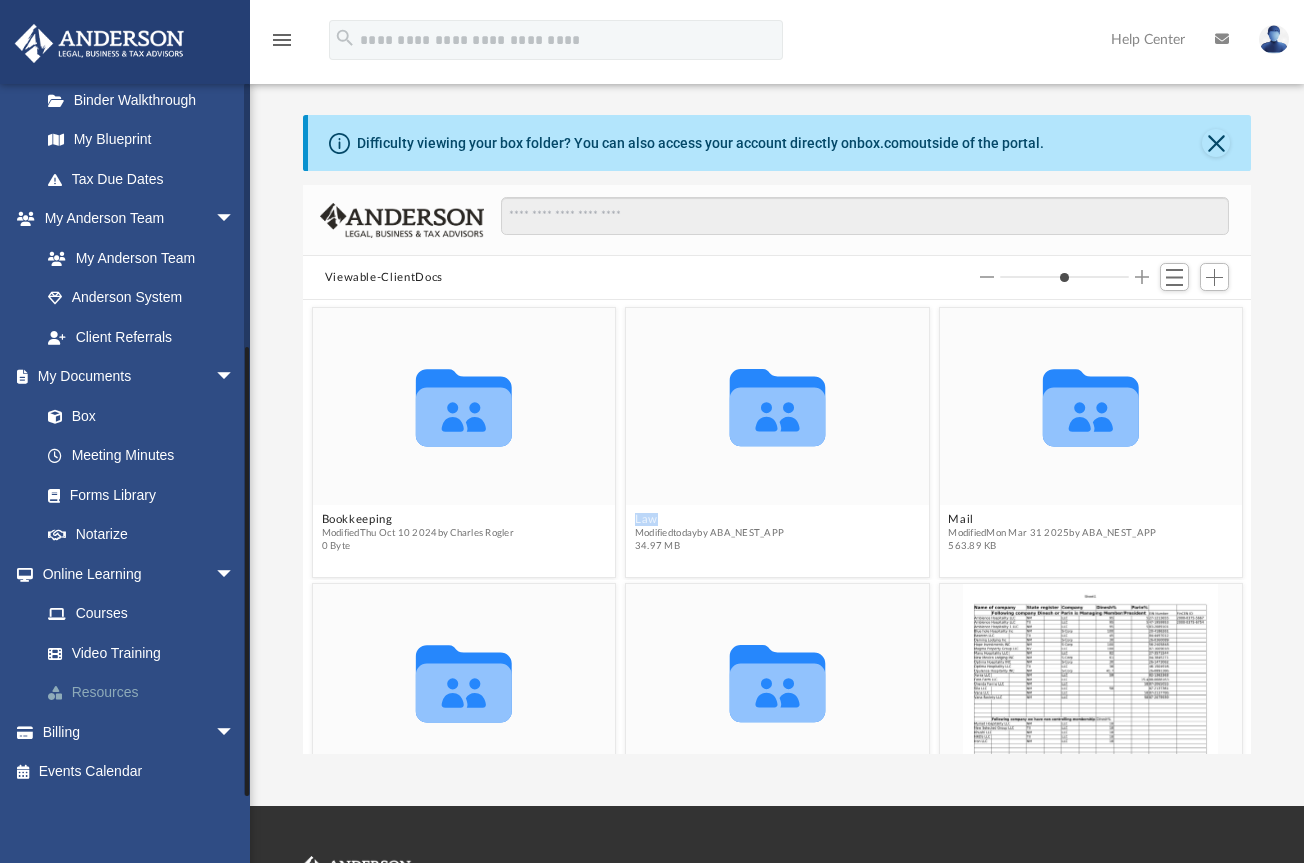scroll, scrollTop: 0, scrollLeft: 0, axis: both 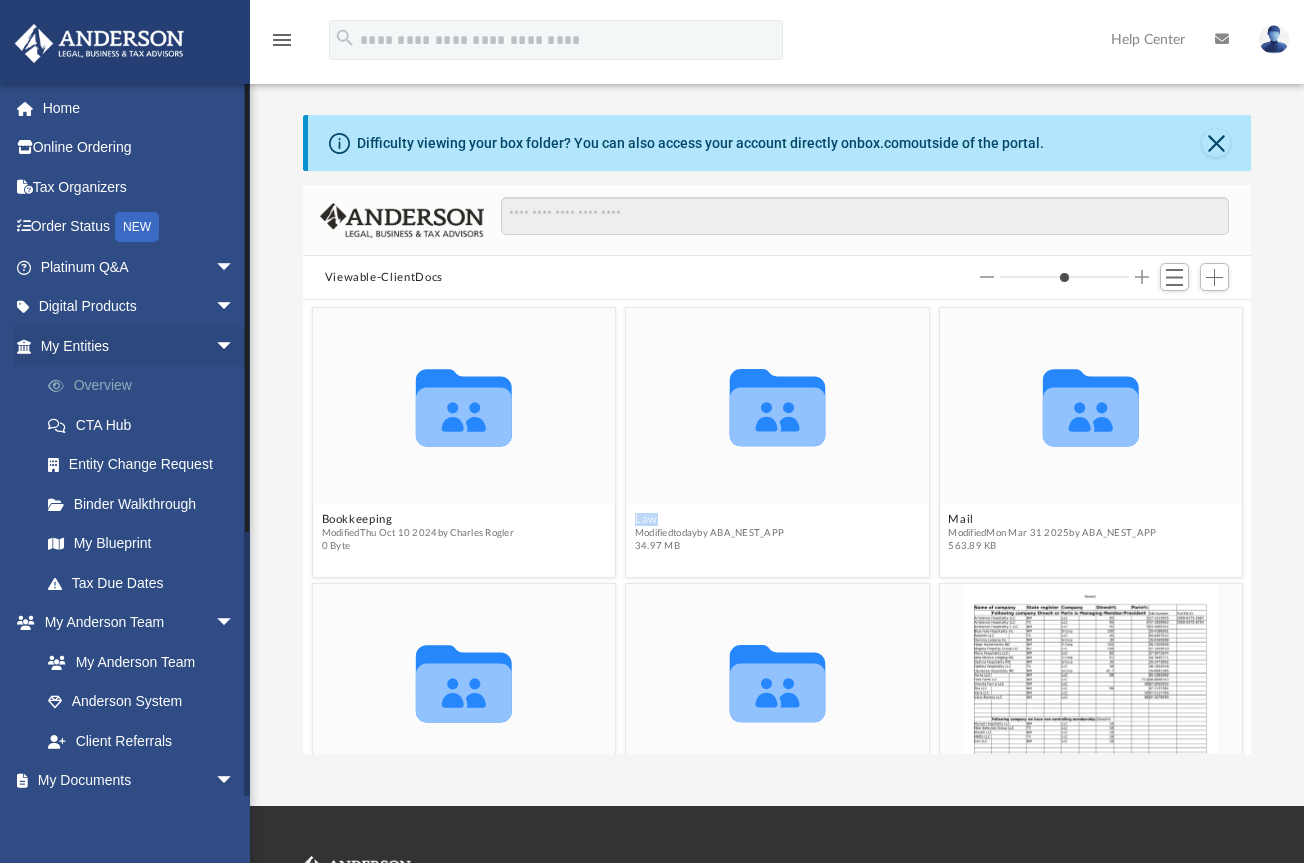 click on "Overview" at bounding box center (146, 386) 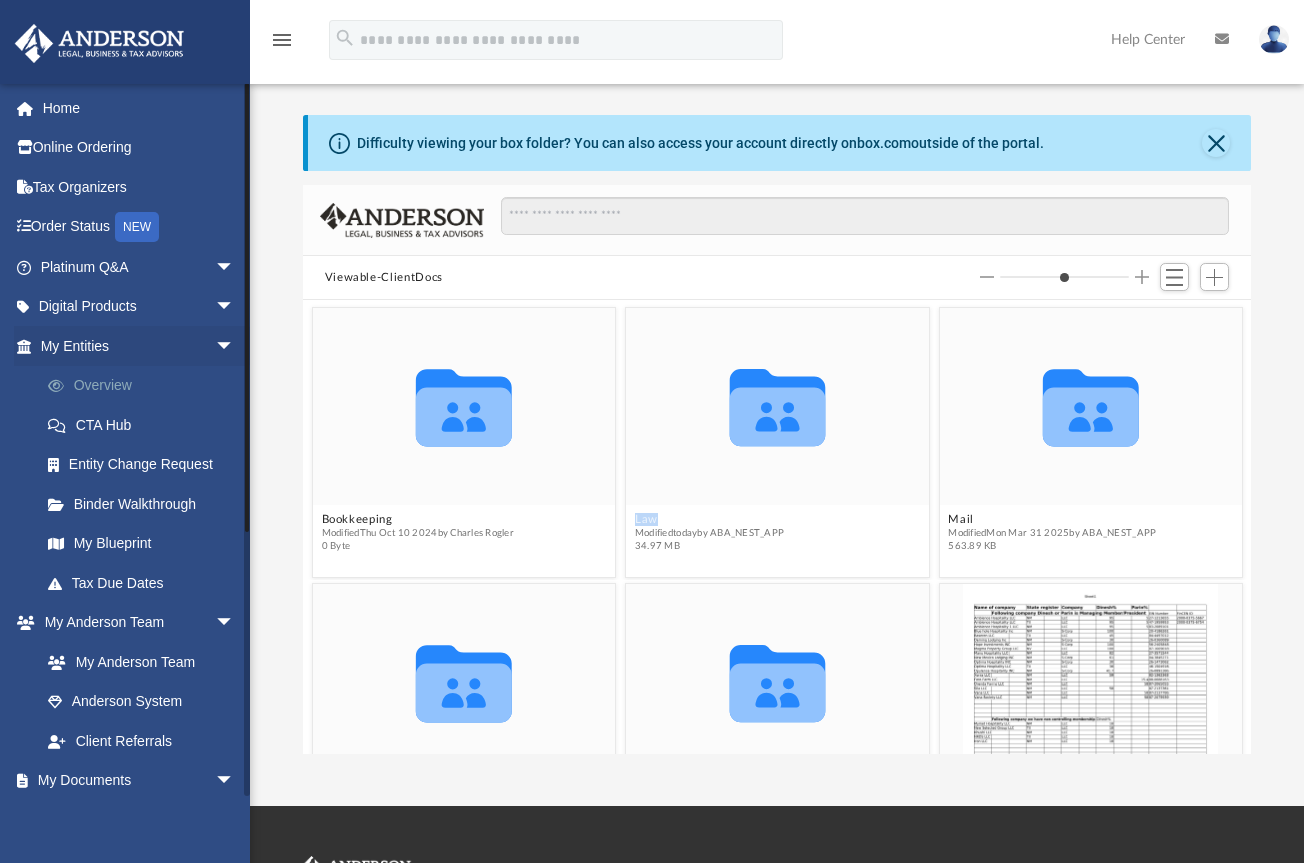 click on "Overview" at bounding box center (146, 386) 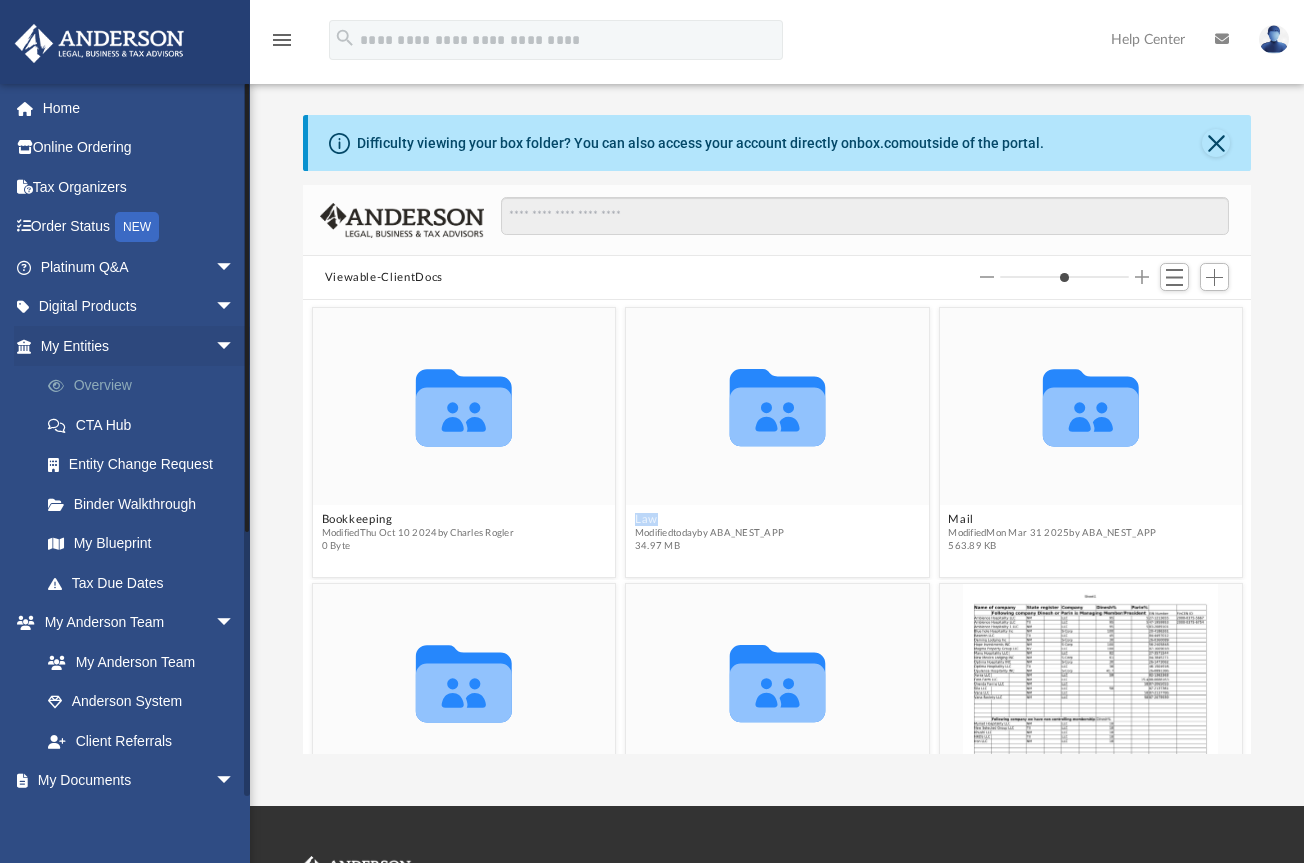 click on "Overview" at bounding box center (146, 386) 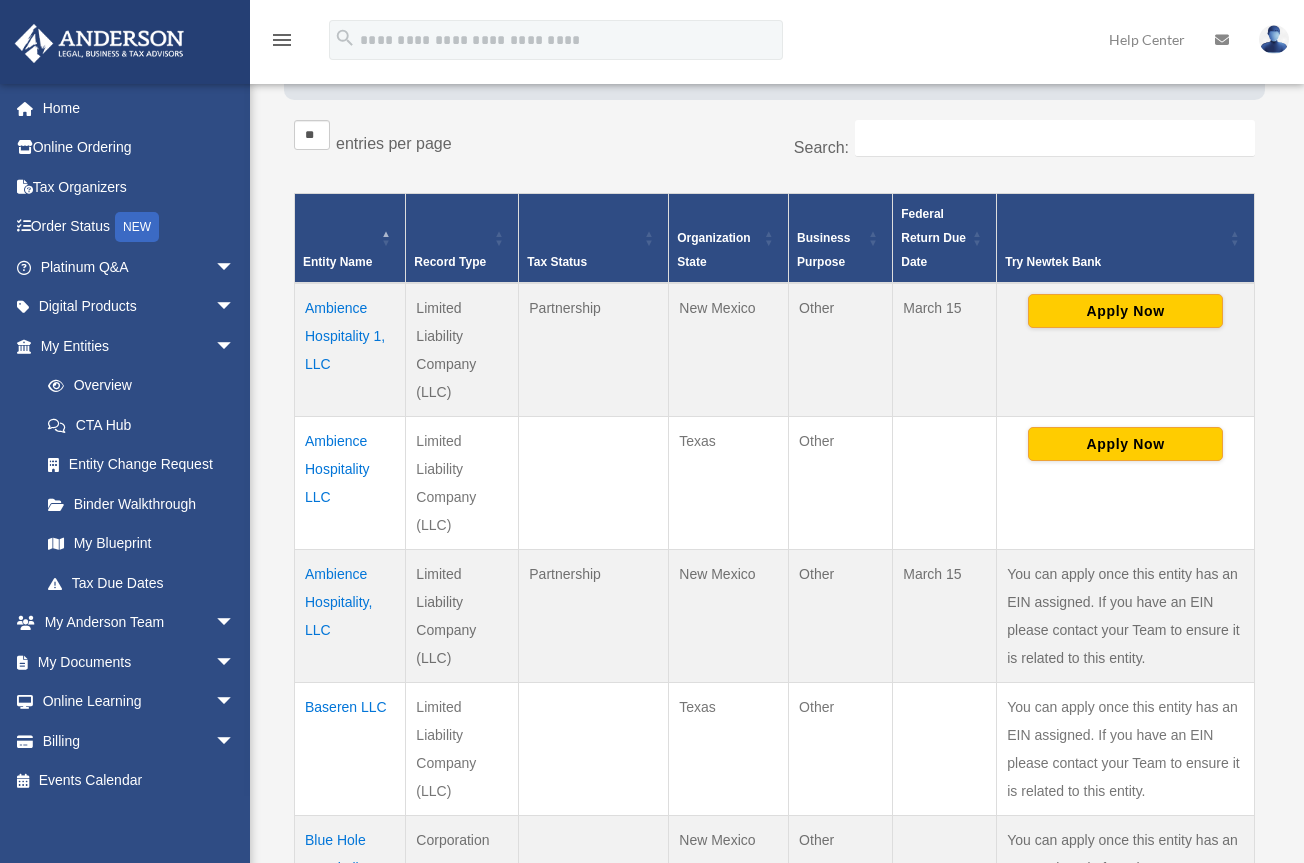 scroll, scrollTop: 0, scrollLeft: 0, axis: both 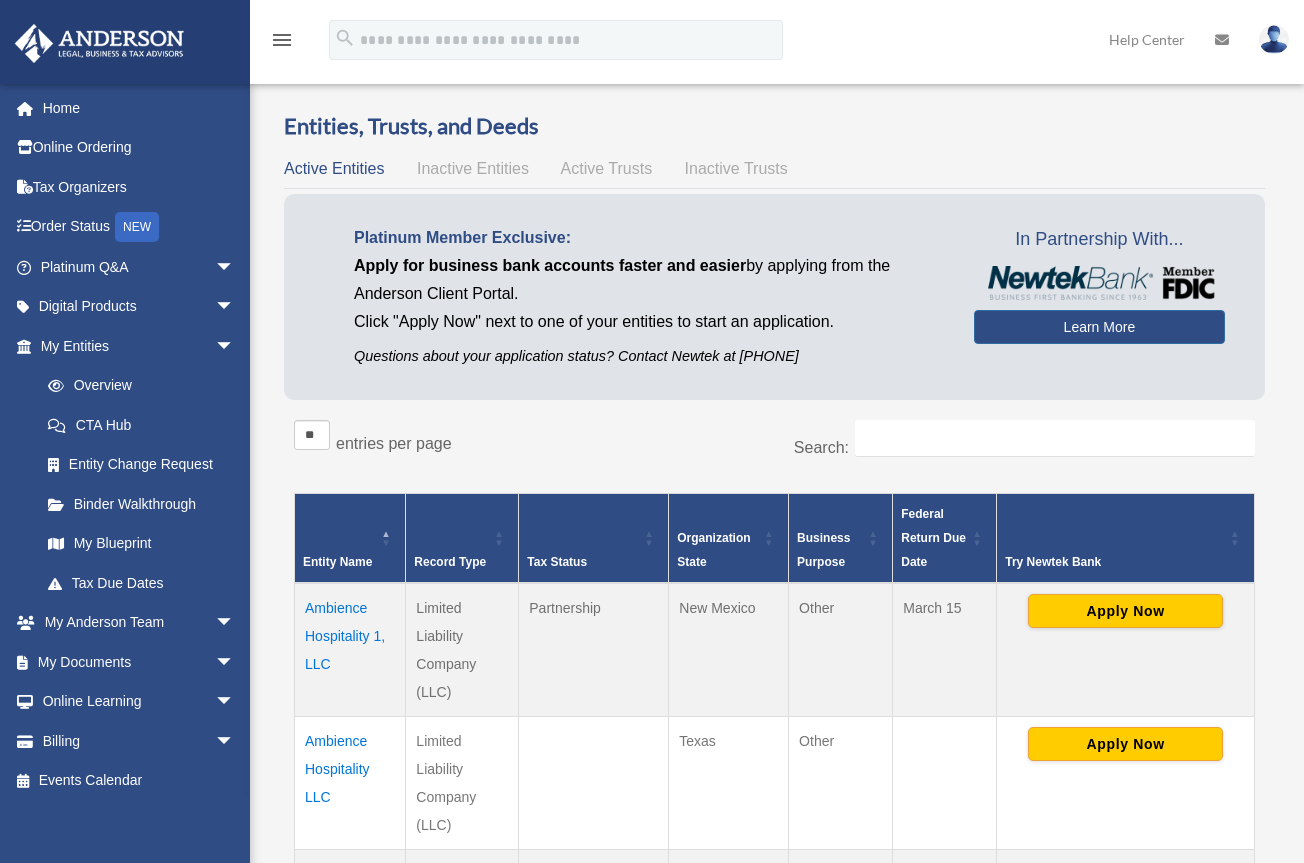 click on "Active Trusts" at bounding box center [607, 168] 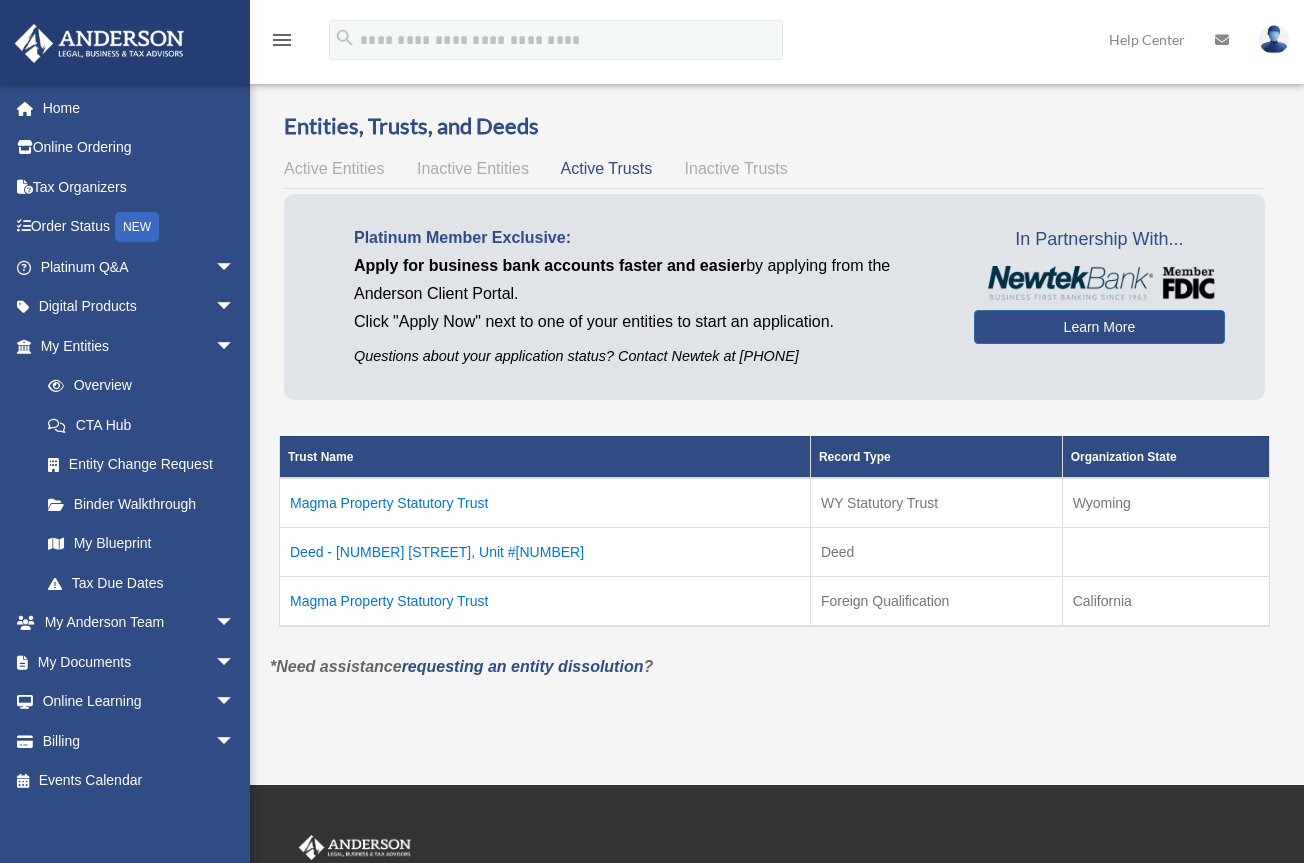 click on "Deed - [NUMBER] [STREET], Unit #[NUMBER]" at bounding box center (545, 551) 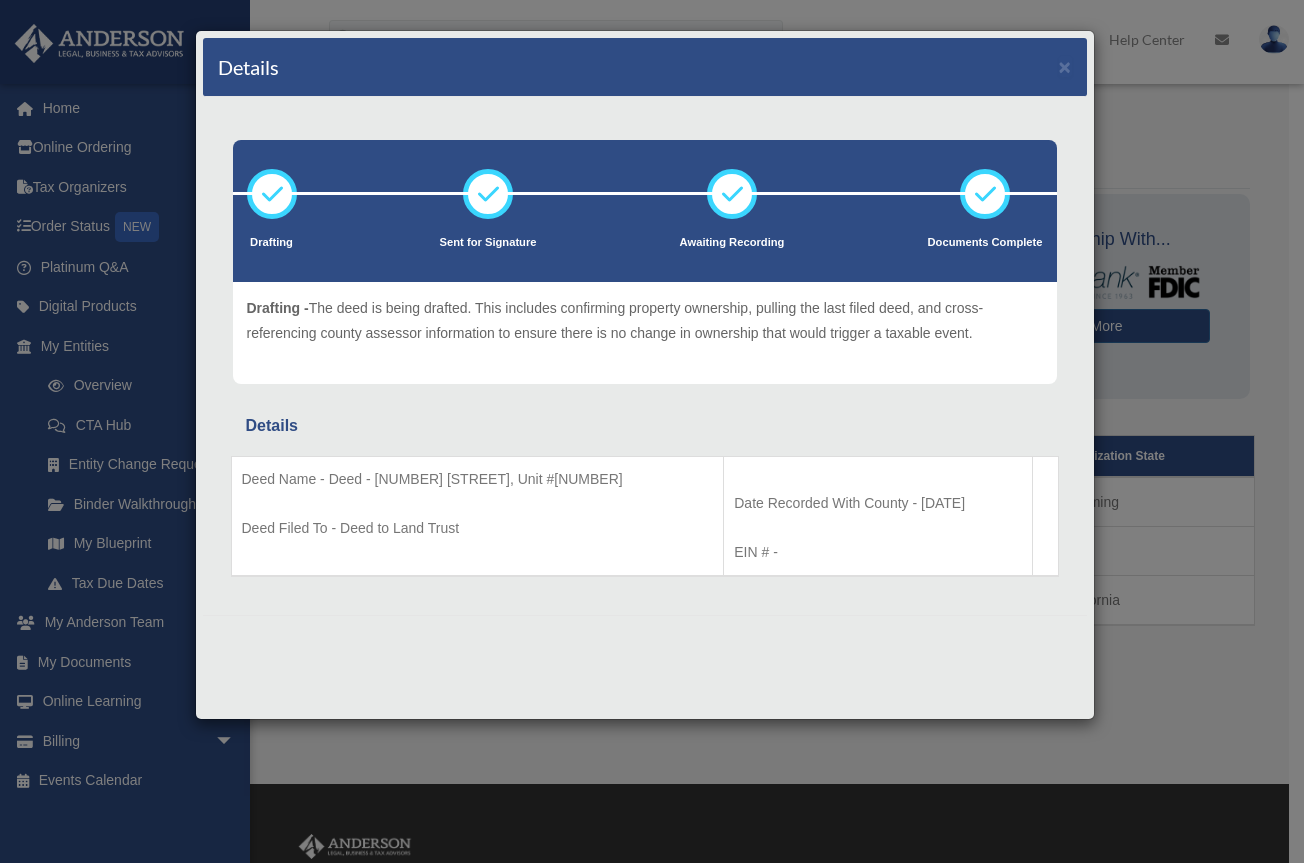 click at bounding box center [645, 630] 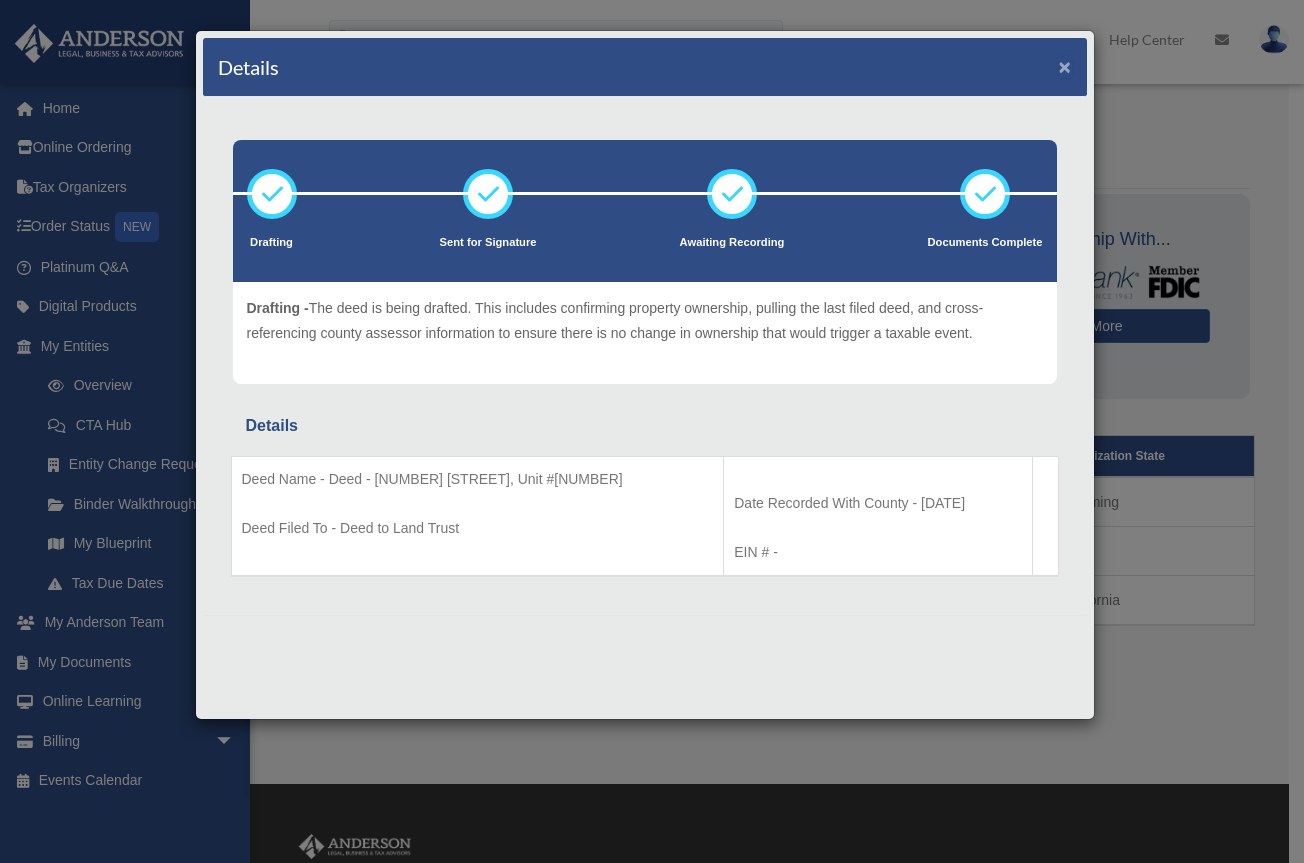 click on "×" at bounding box center [1065, 66] 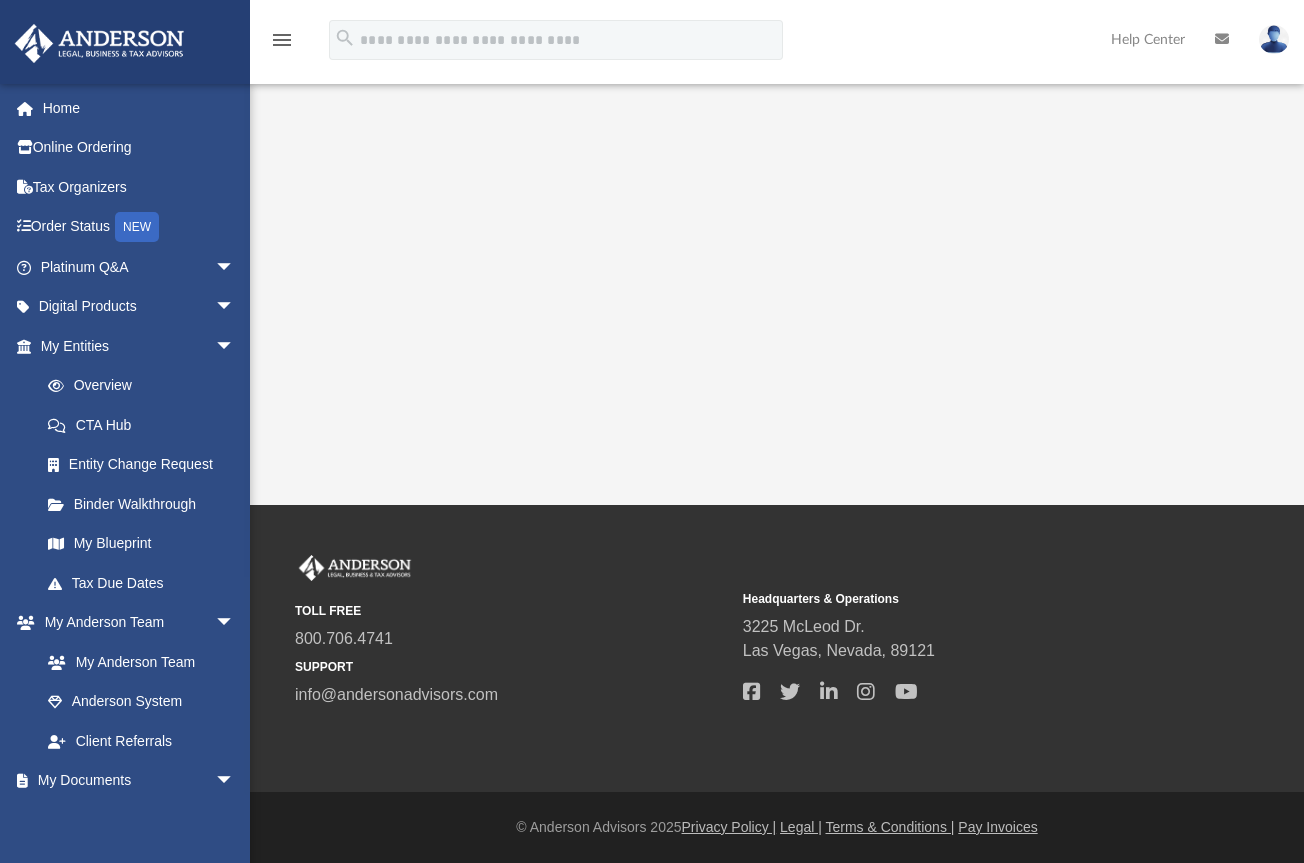 scroll, scrollTop: 0, scrollLeft: 0, axis: both 